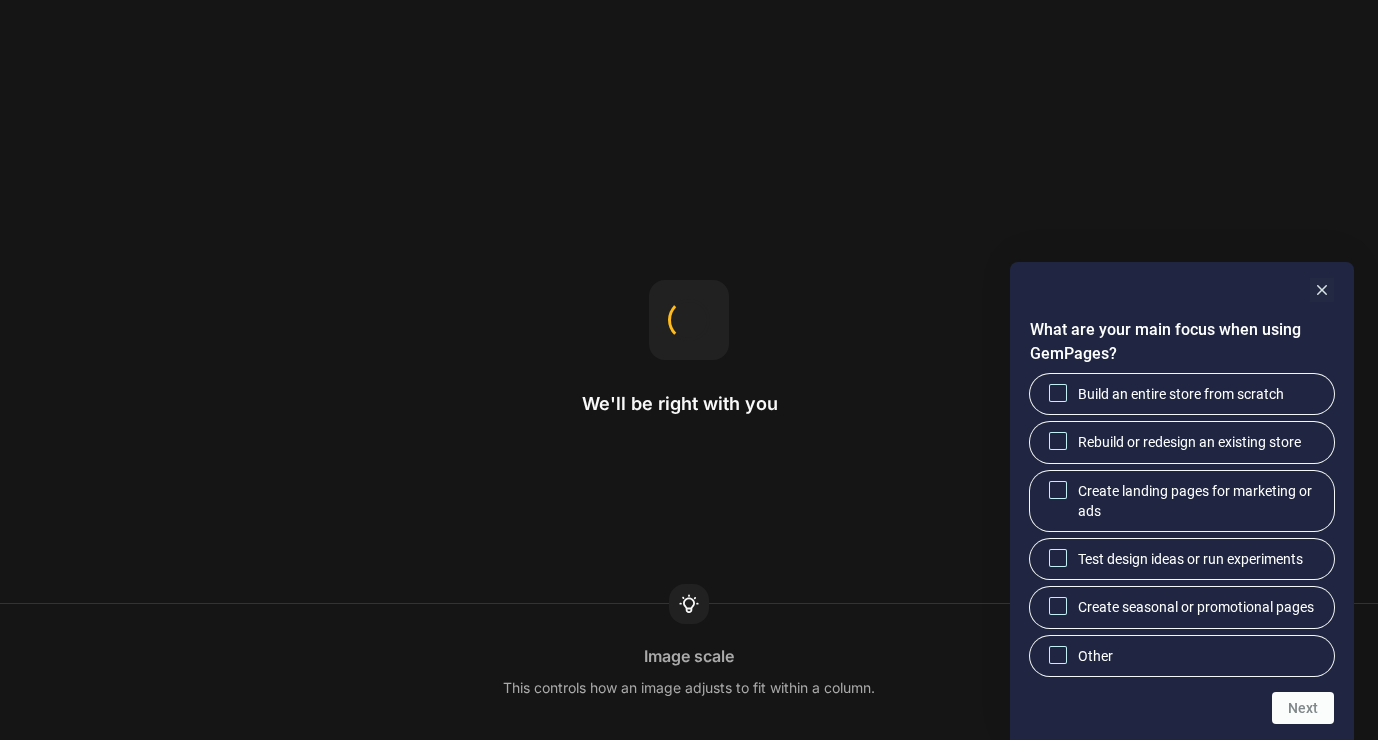 scroll, scrollTop: 0, scrollLeft: 0, axis: both 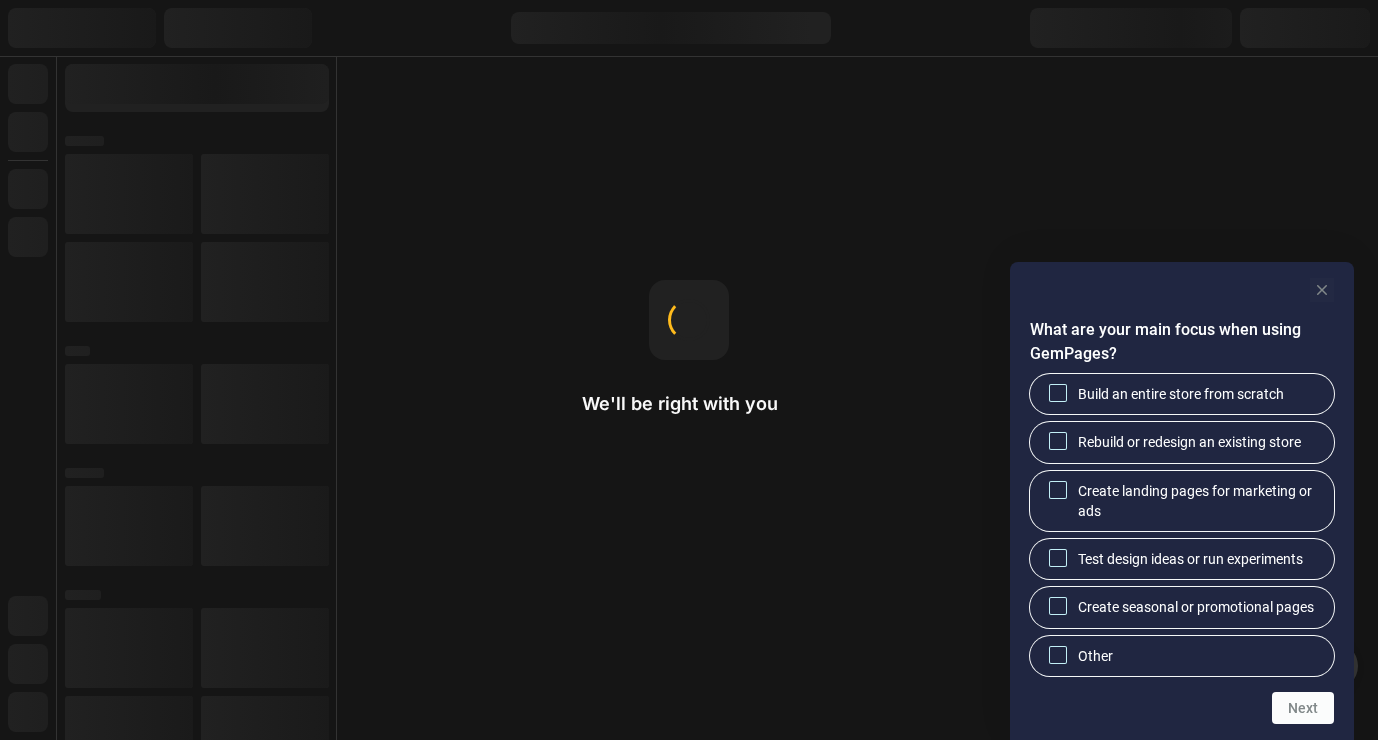 click 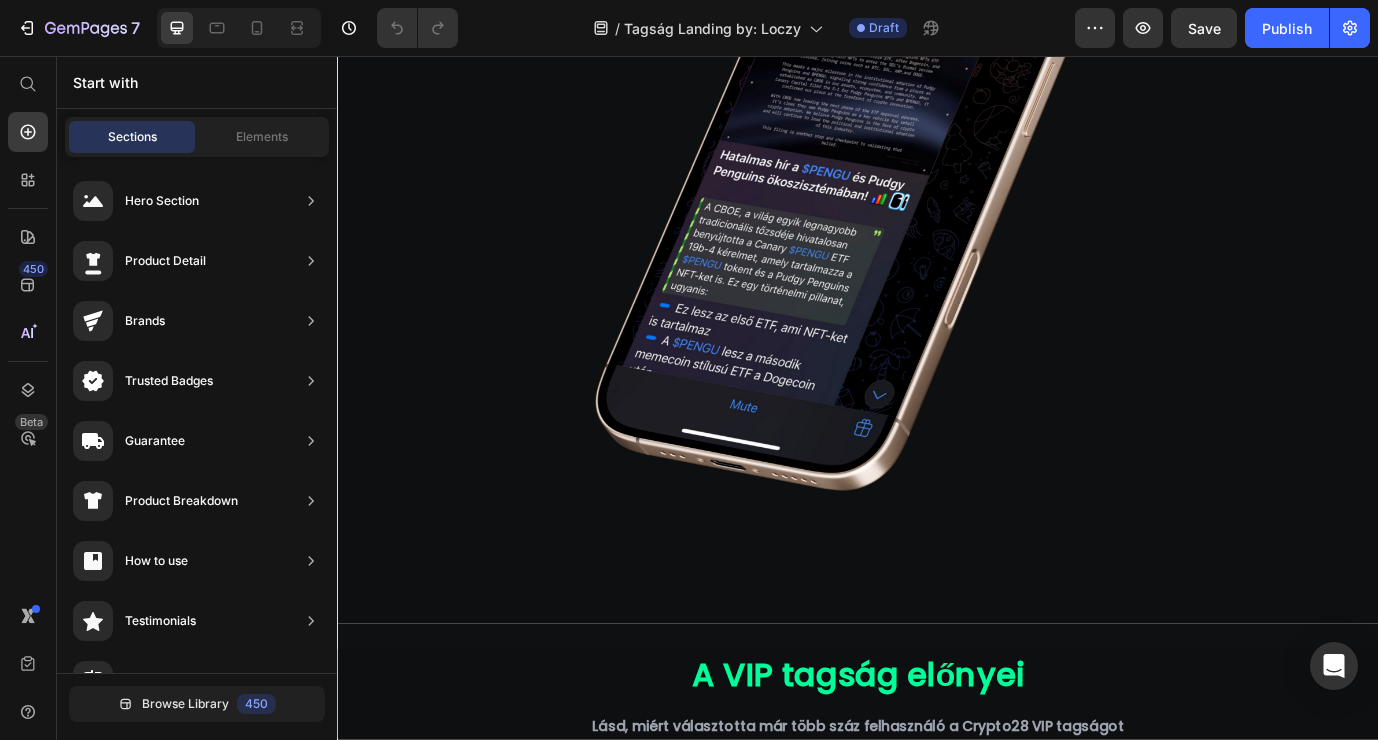 scroll, scrollTop: 1504, scrollLeft: 0, axis: vertical 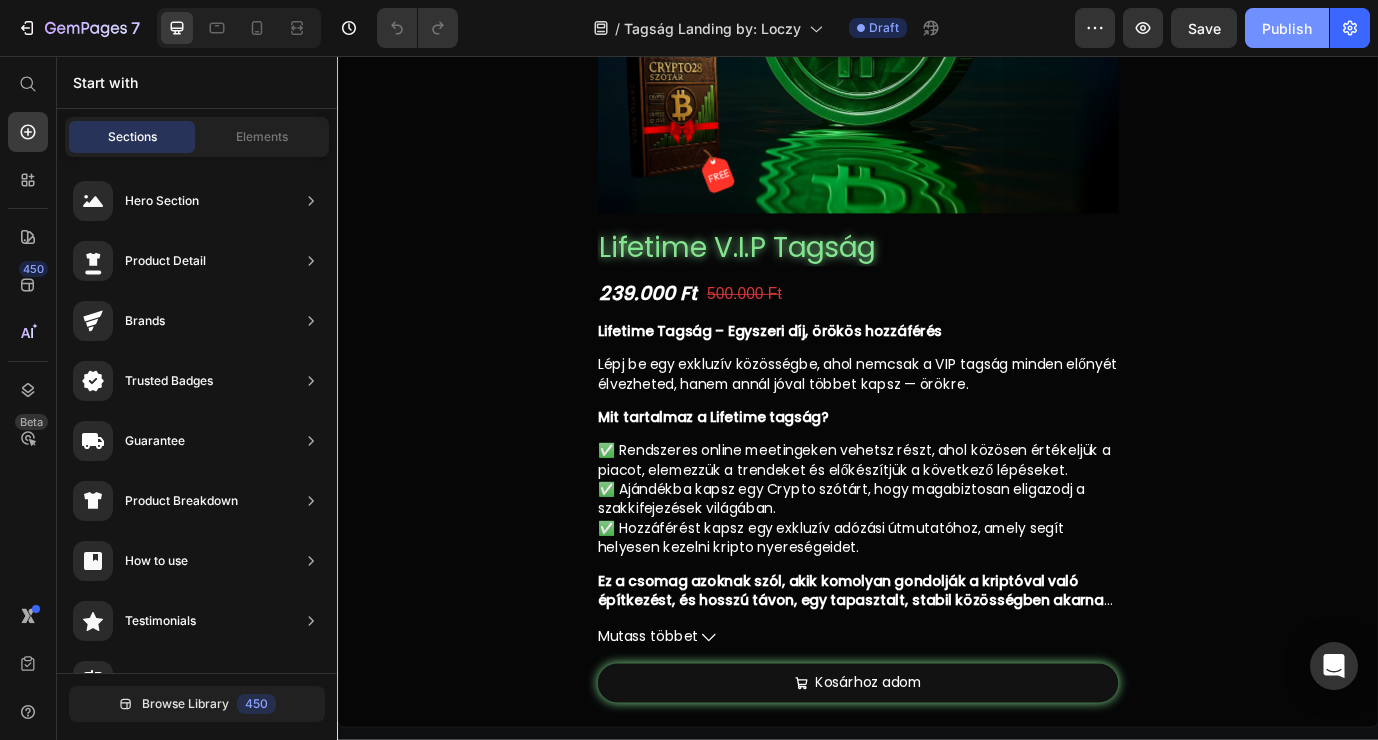 click on "Publish" at bounding box center (1287, 28) 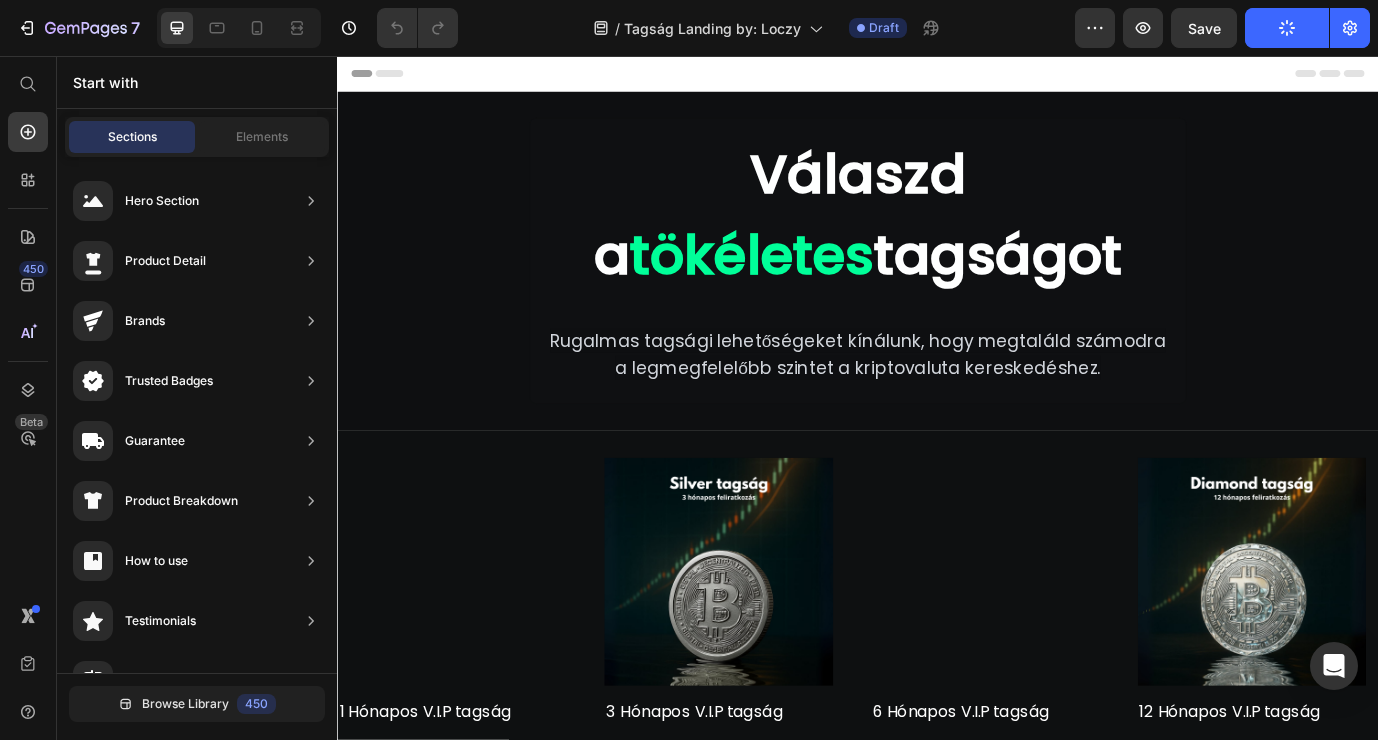 scroll, scrollTop: 0, scrollLeft: 0, axis: both 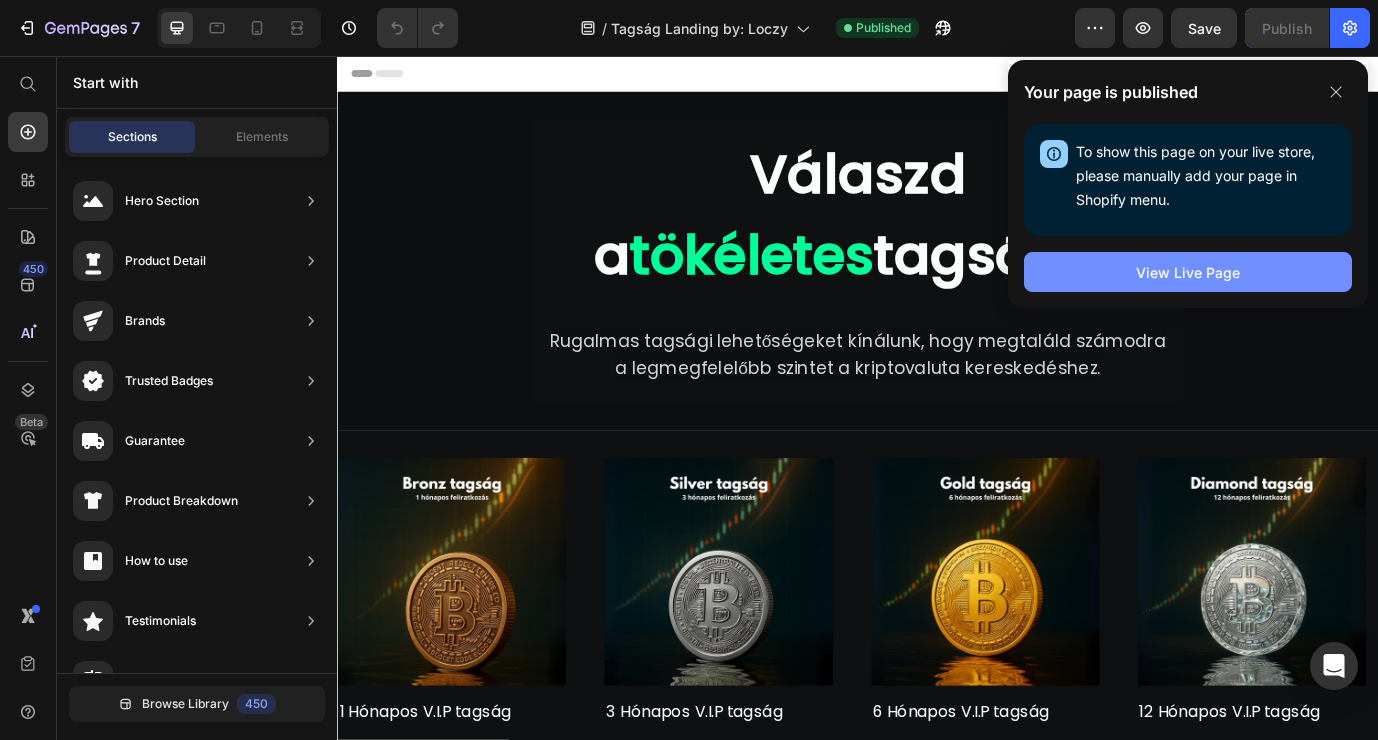 click on "View Live Page" at bounding box center (1188, 272) 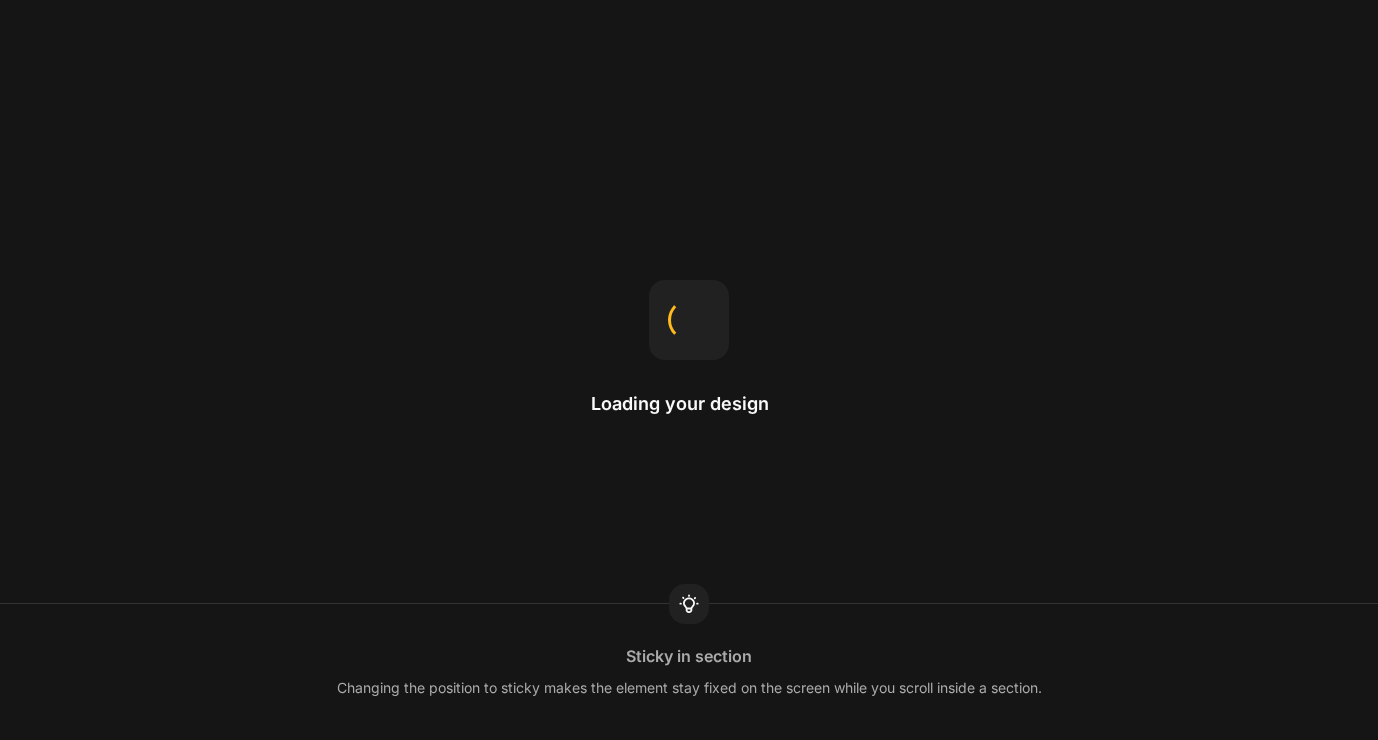 scroll, scrollTop: 0, scrollLeft: 0, axis: both 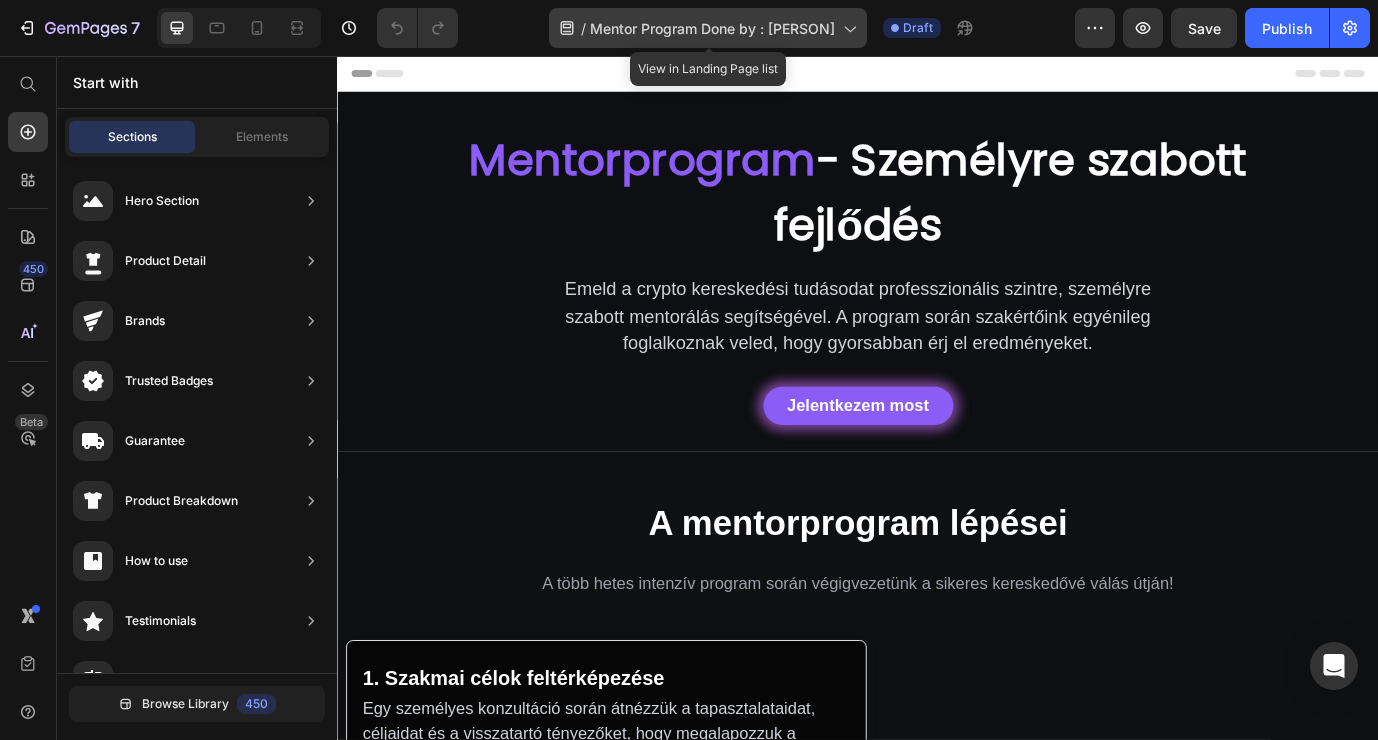 click on "Mentor Program Done by : Loczy" at bounding box center (712, 28) 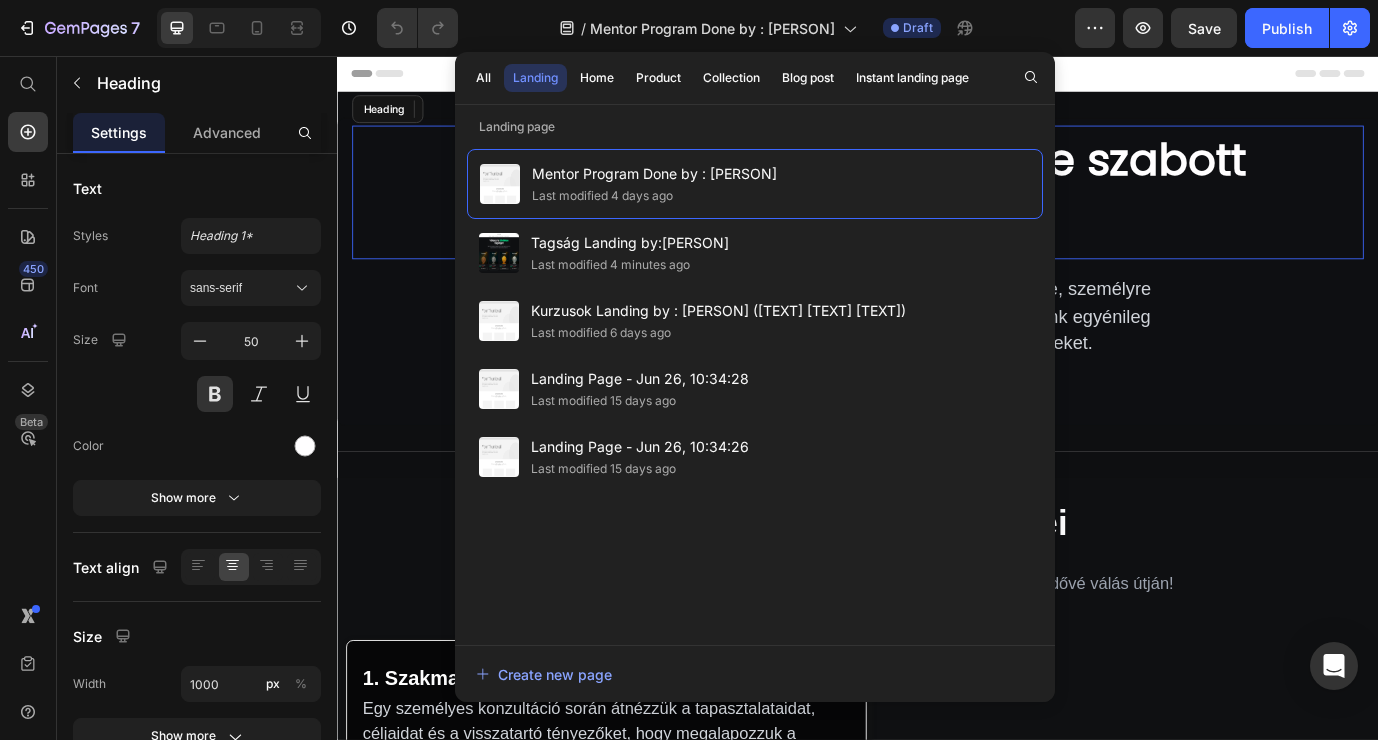 click on "- Személyre szabott fejlődés" at bounding box center [1112, 213] 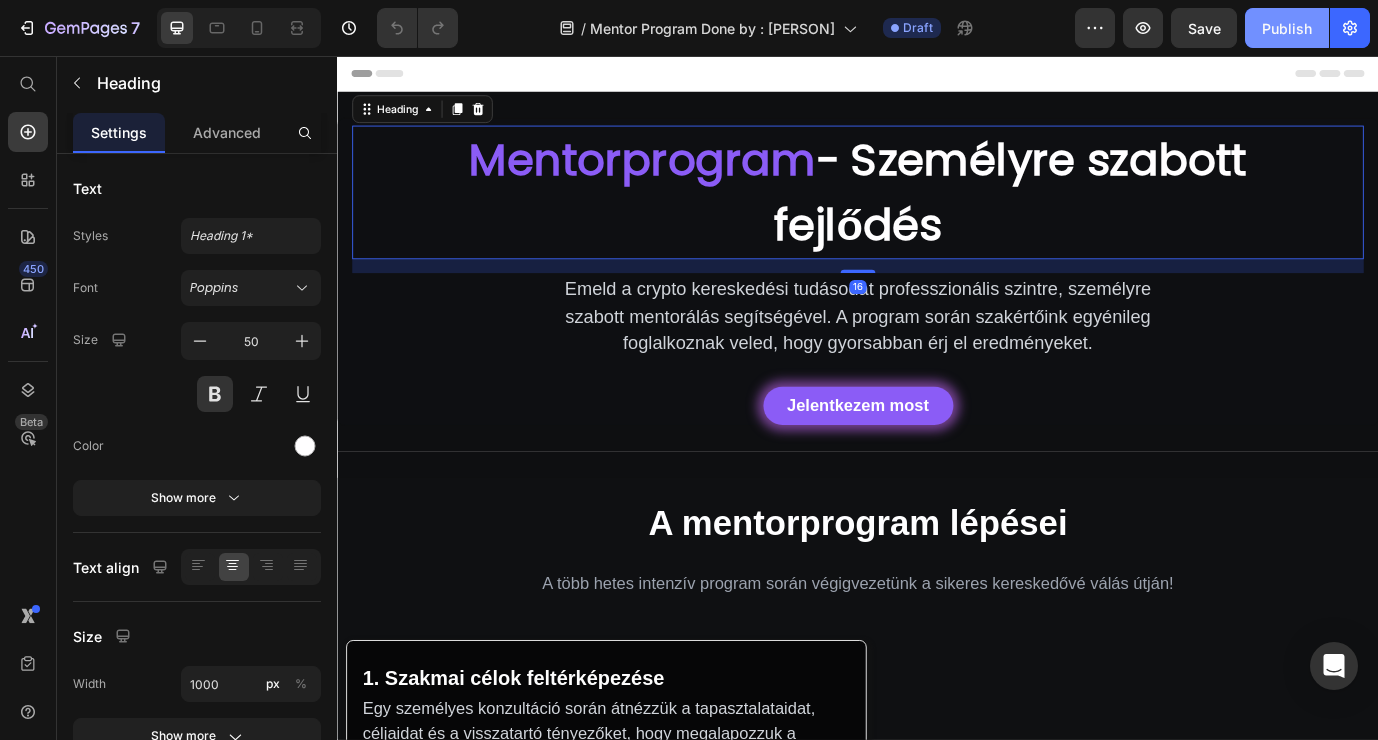 click on "Publish" at bounding box center (1287, 28) 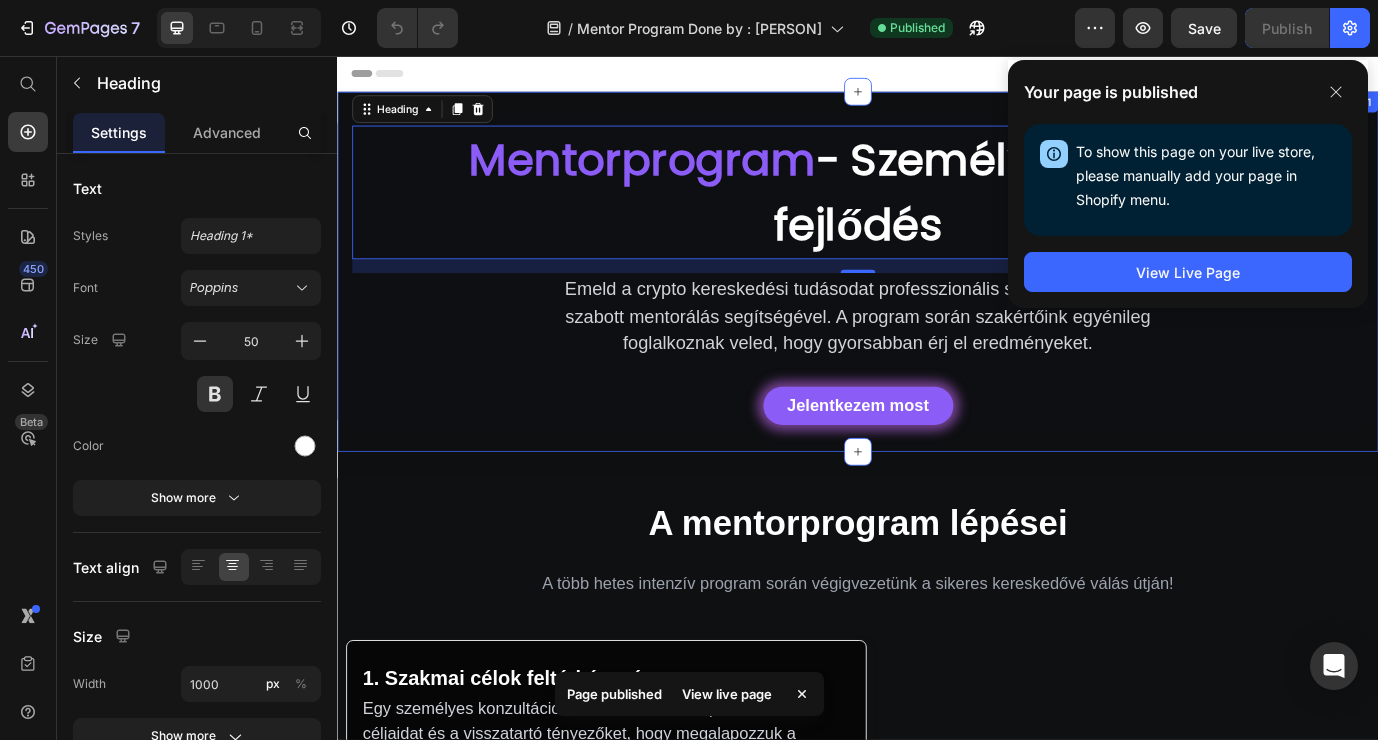 scroll, scrollTop: 0, scrollLeft: 0, axis: both 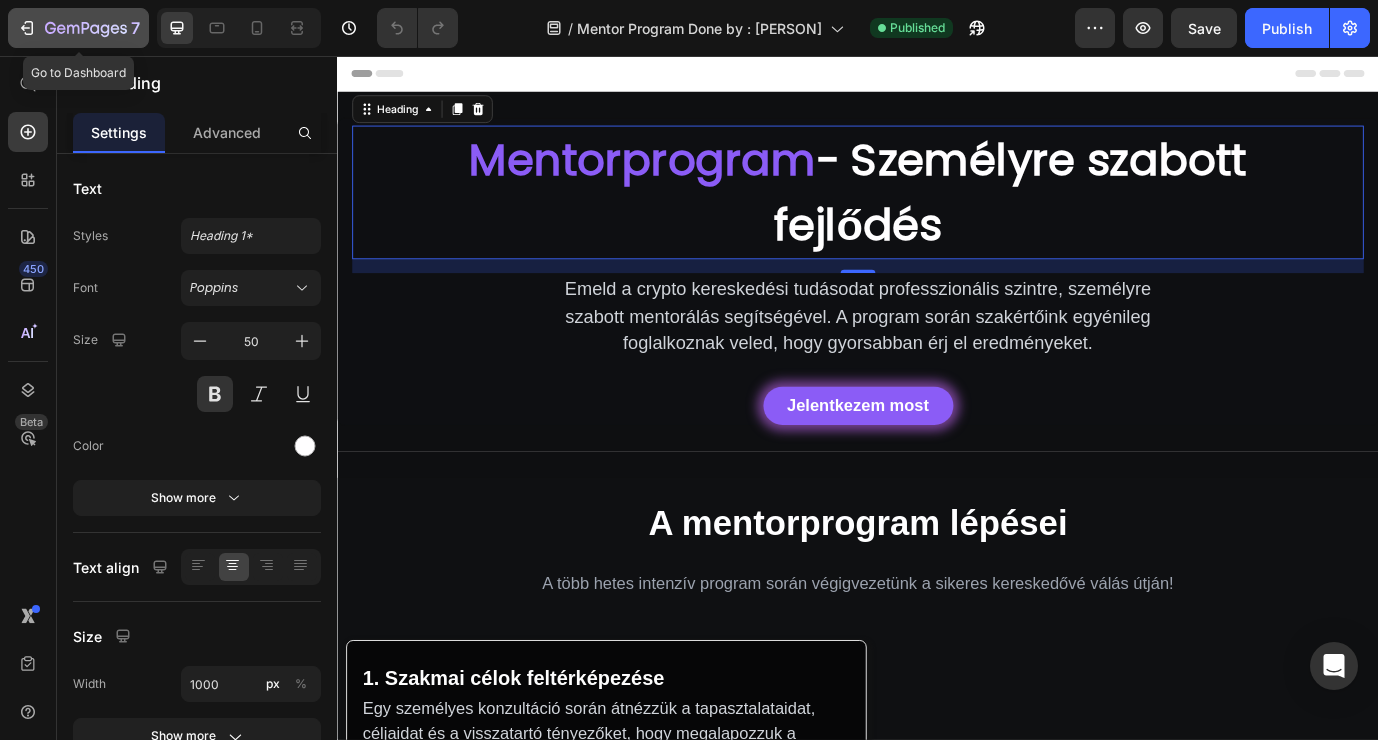 click on "7" 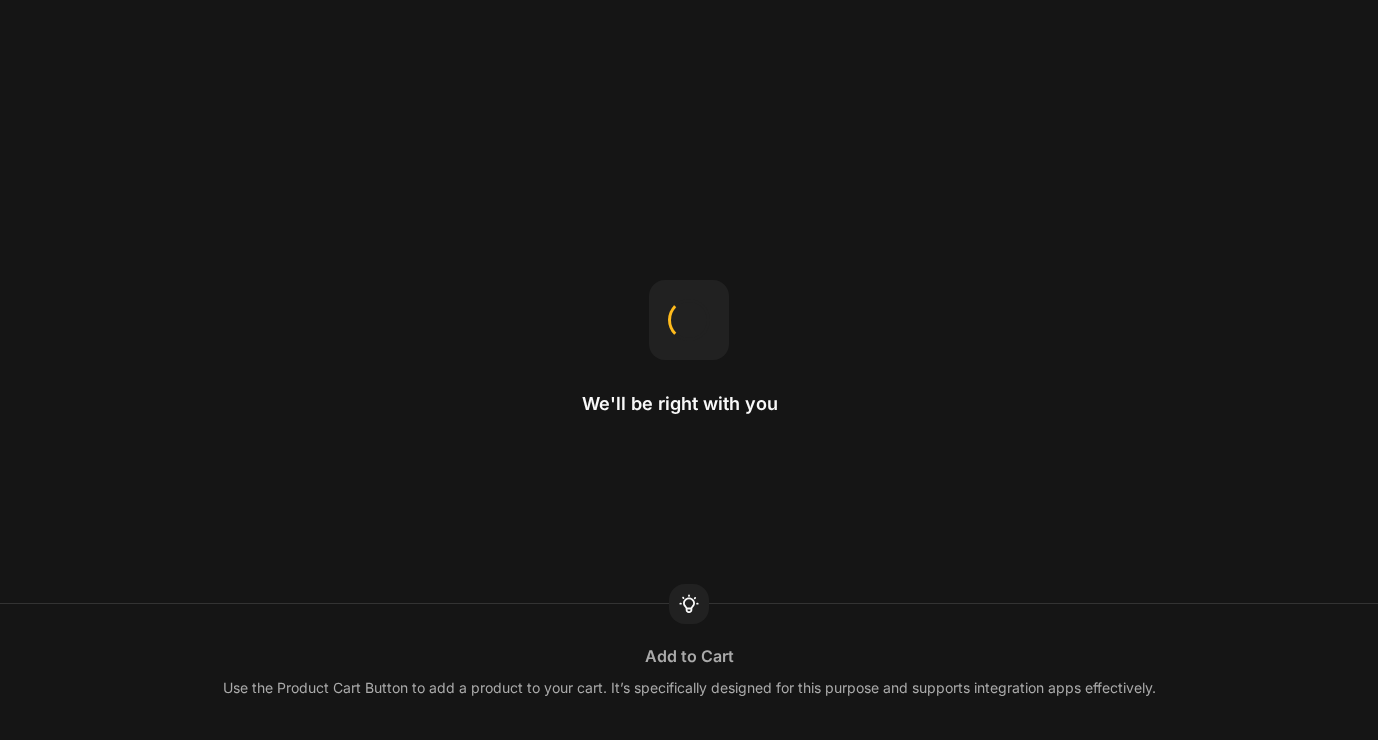 scroll, scrollTop: 0, scrollLeft: 0, axis: both 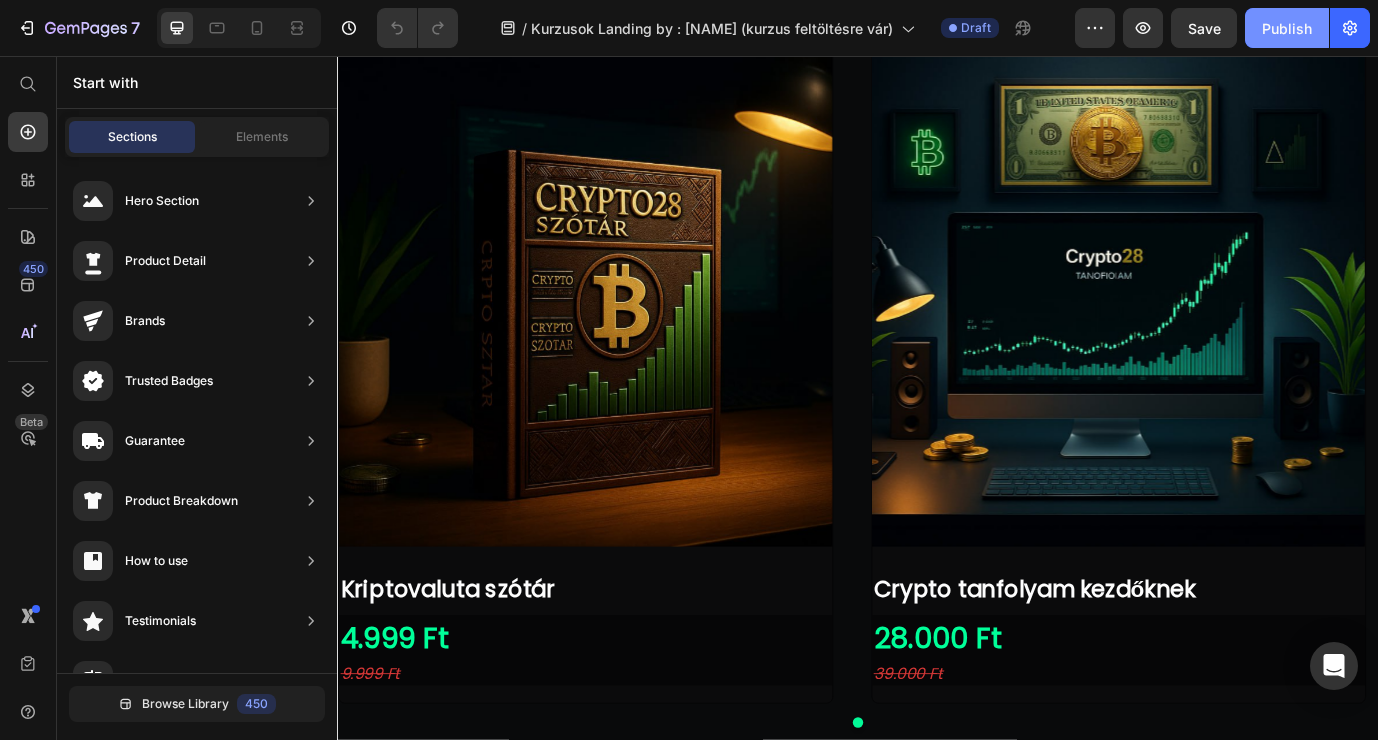 click on "Publish" at bounding box center (1287, 28) 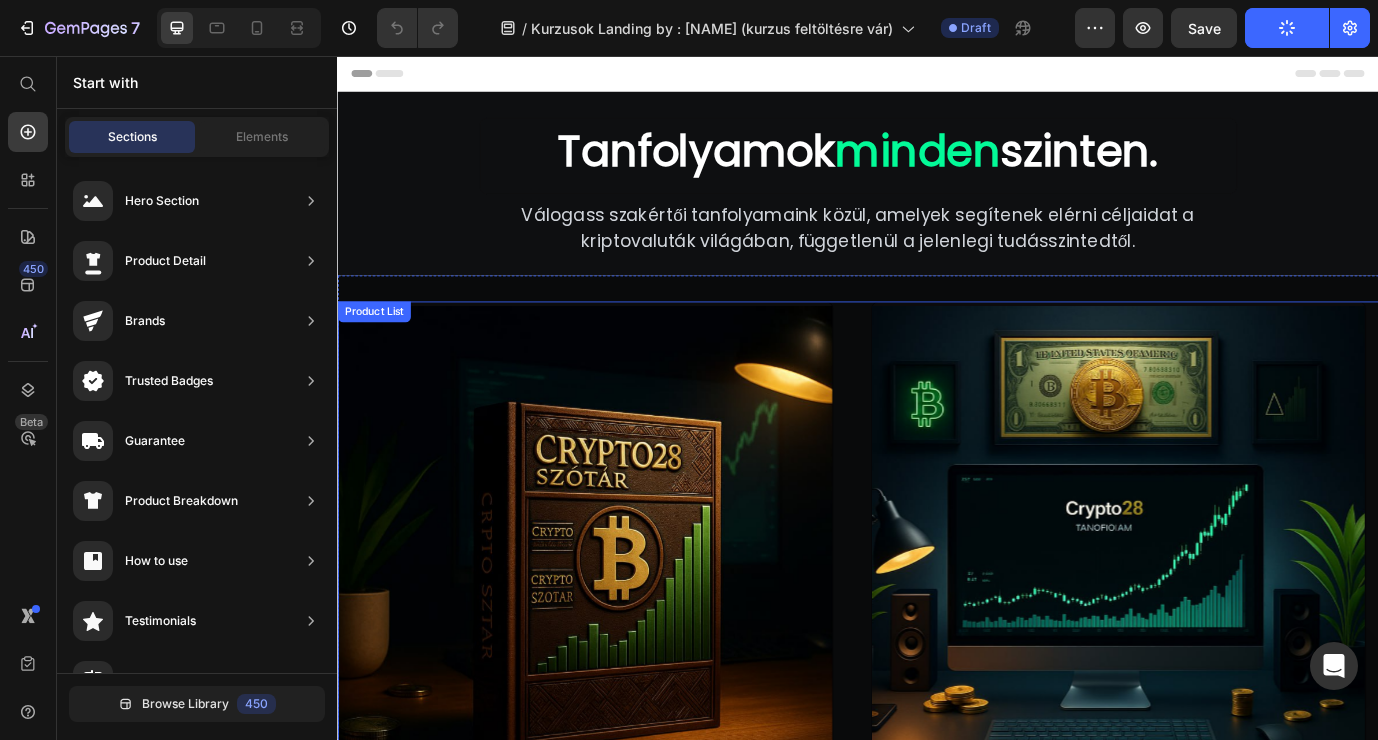 scroll, scrollTop: 0, scrollLeft: 0, axis: both 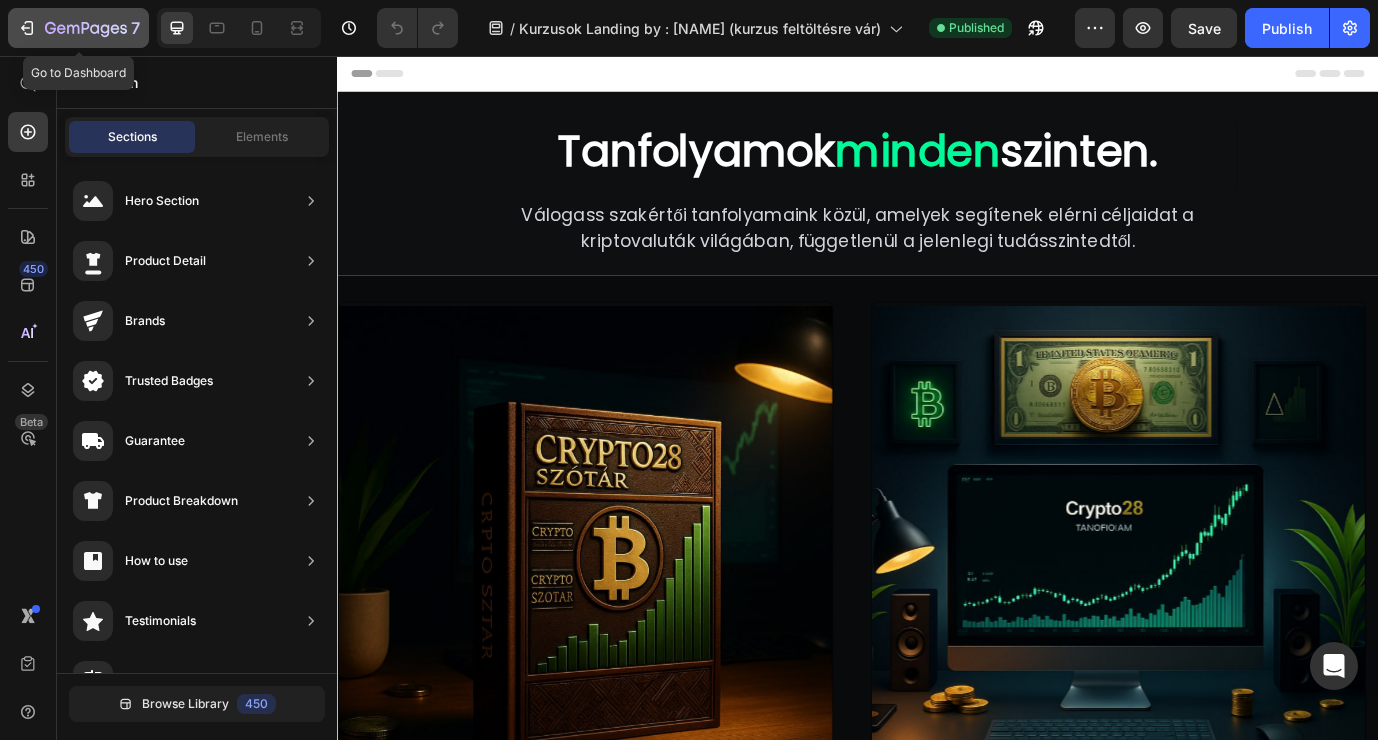 click 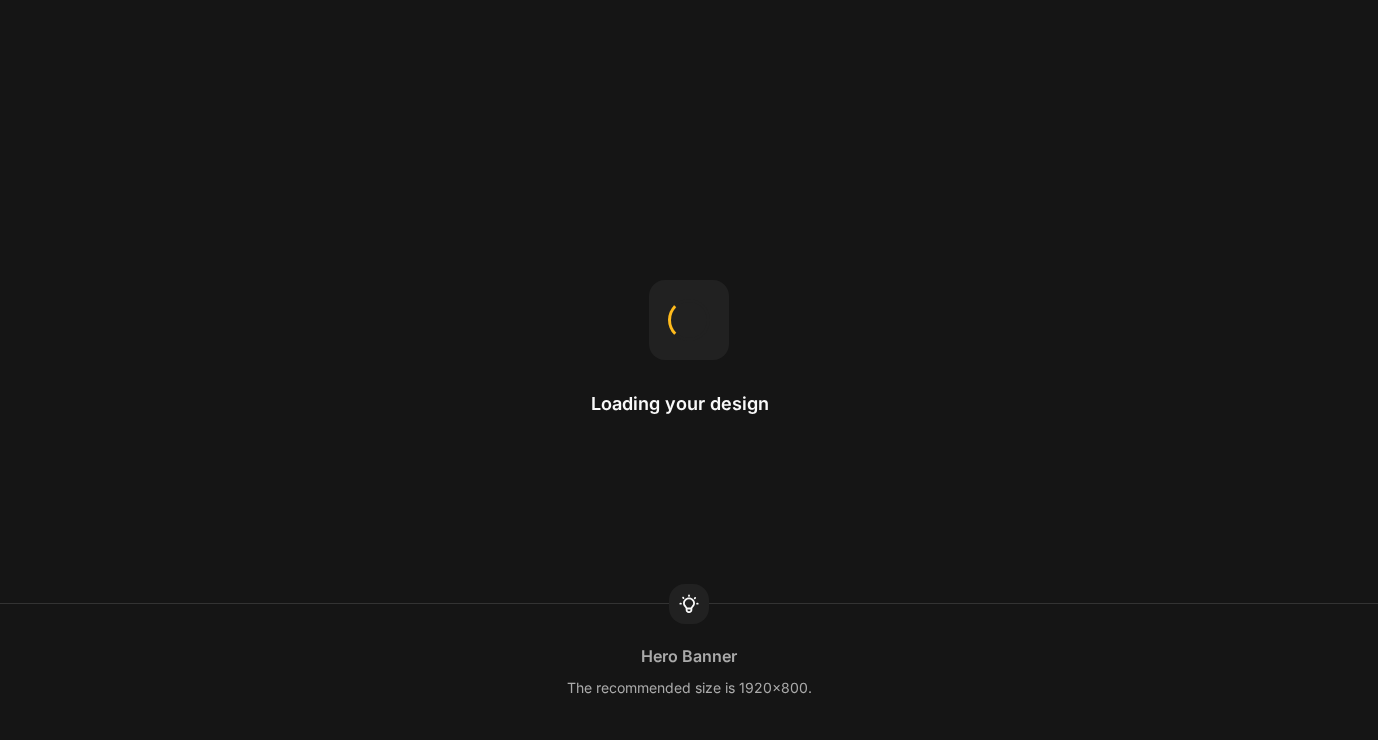 scroll, scrollTop: 0, scrollLeft: 0, axis: both 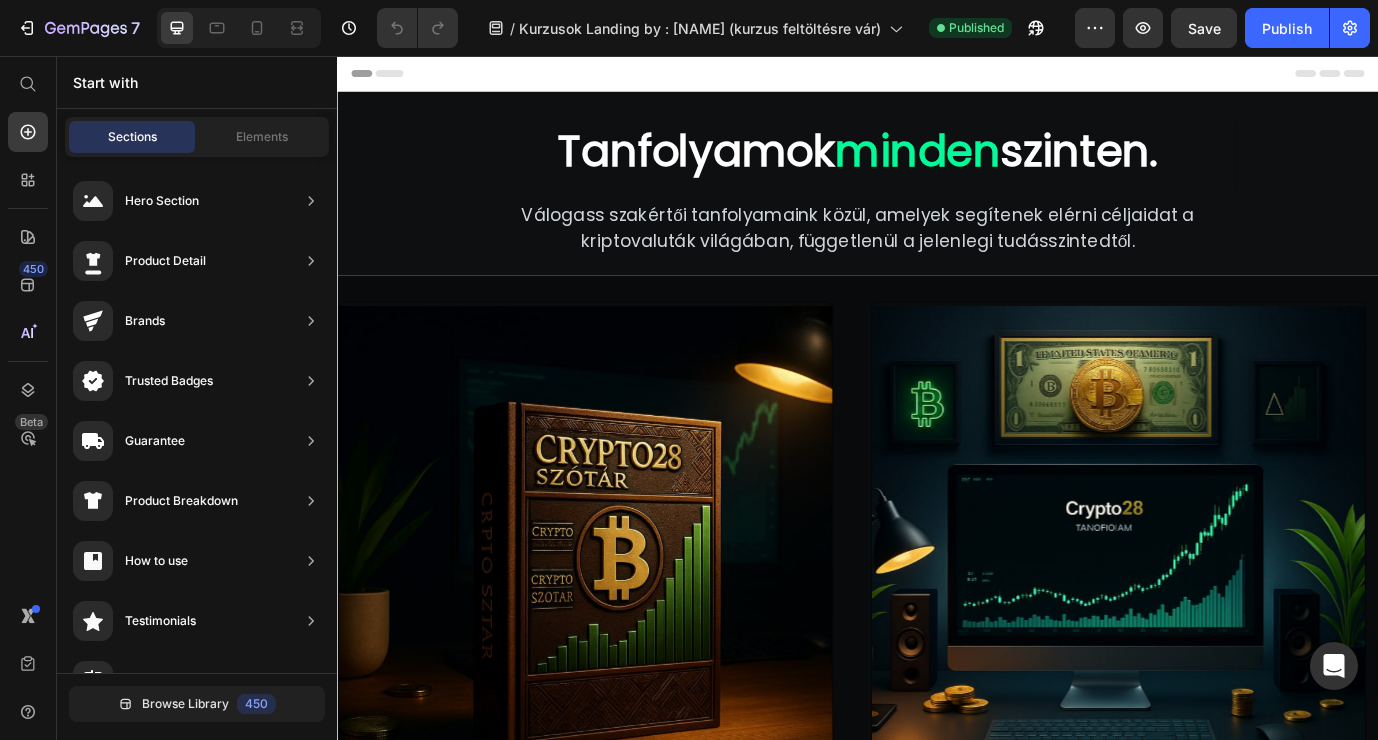 click on "Header" at bounding box center (937, 76) 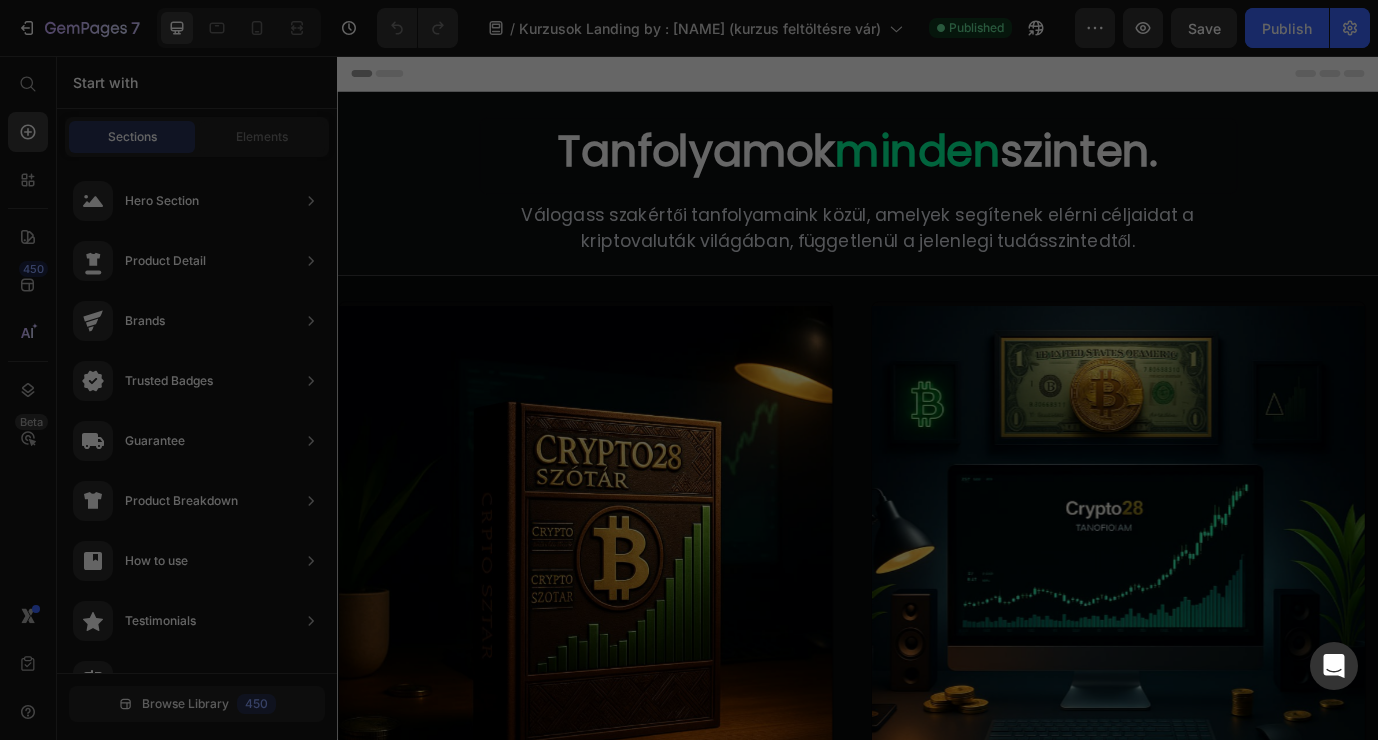 scroll, scrollTop: 937, scrollLeft: 0, axis: vertical 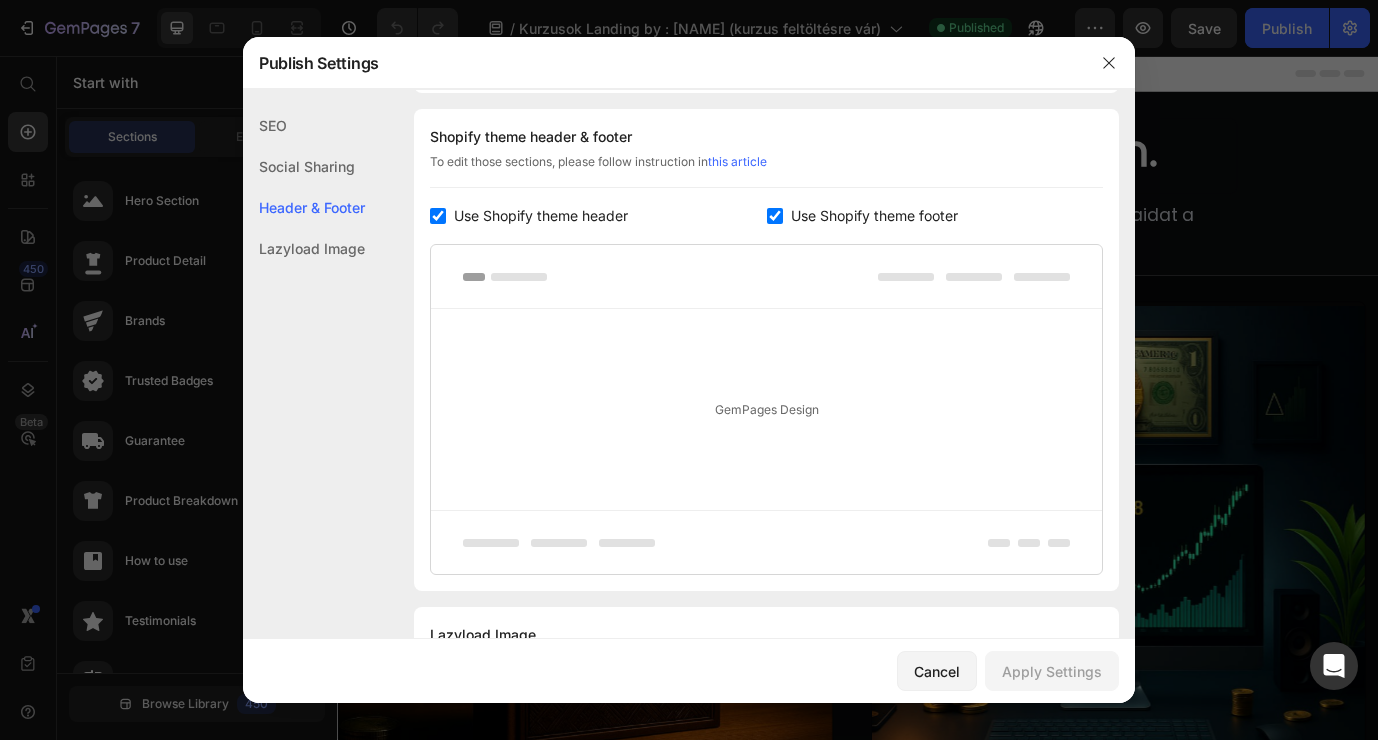 click on "Use Shopify theme header" at bounding box center [537, 216] 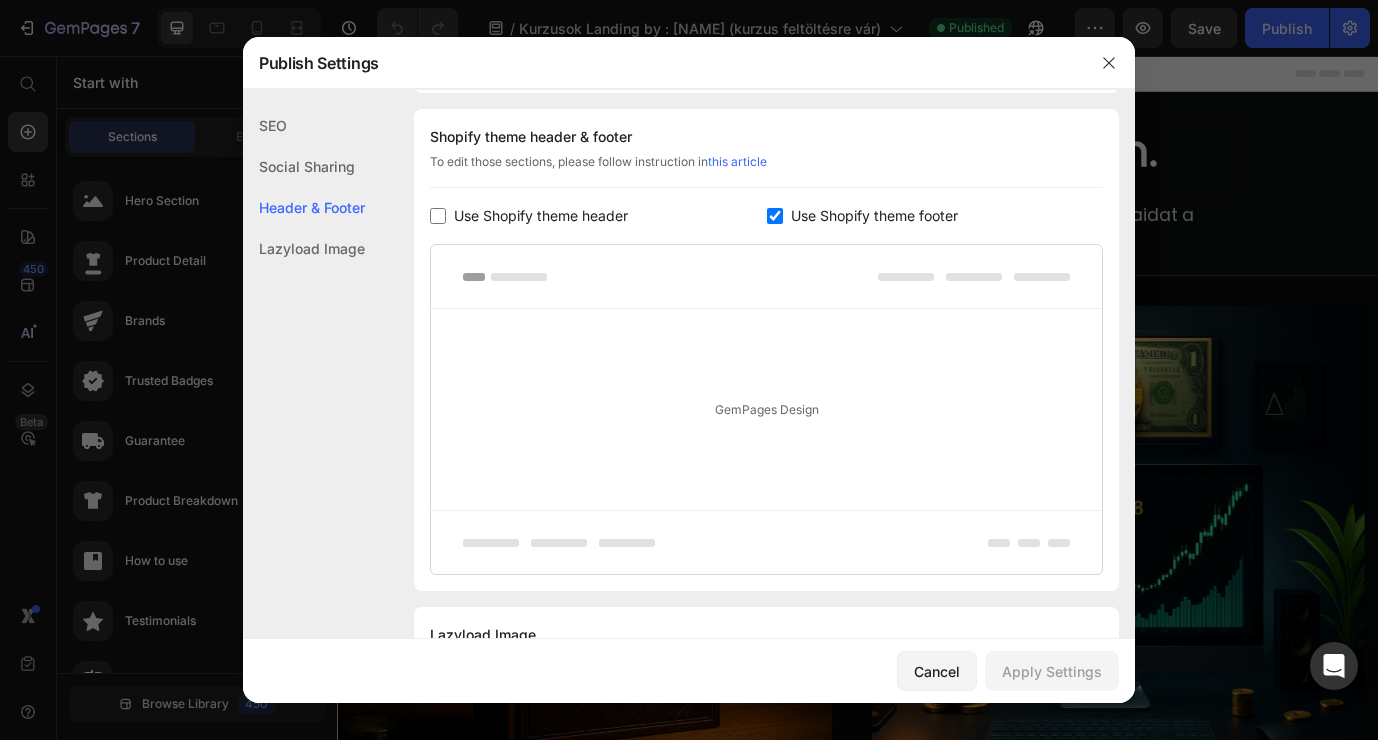 checkbox on "false" 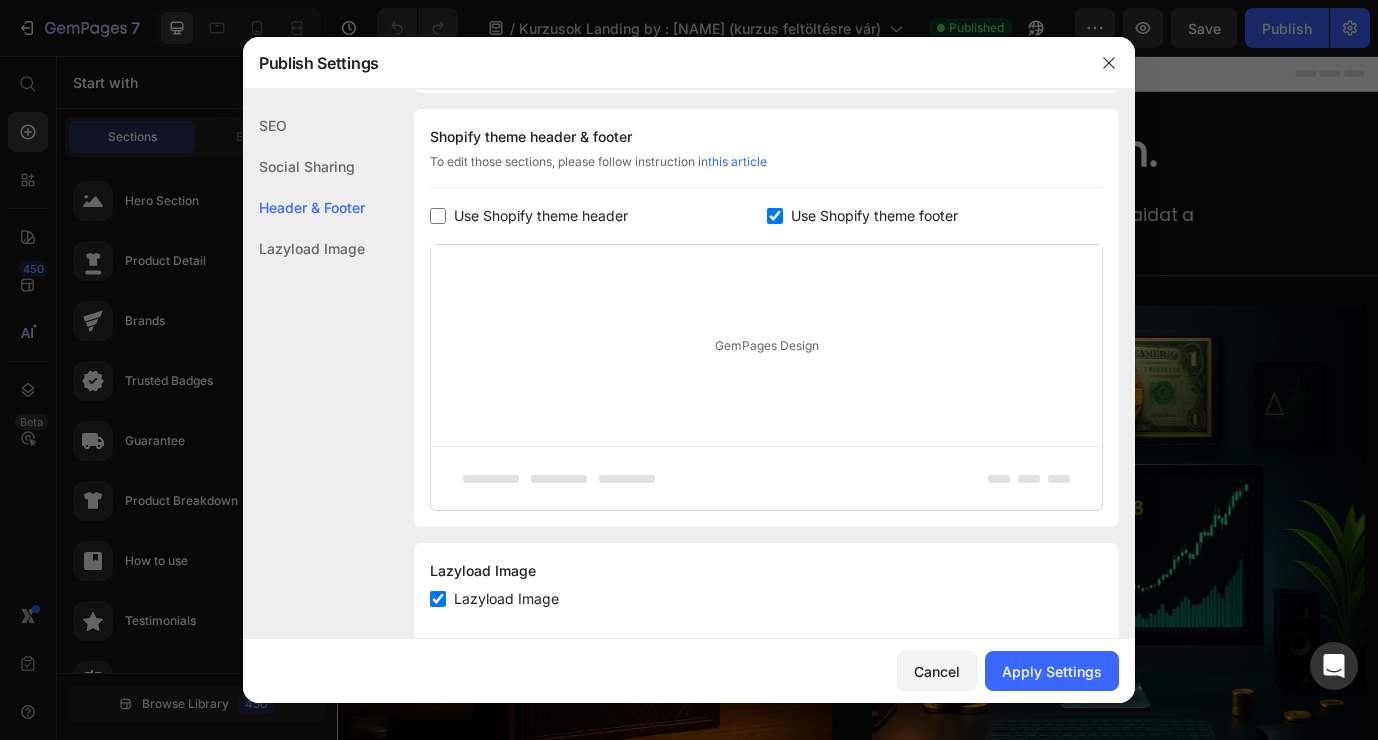click on "GemPages Design" at bounding box center (766, 345) 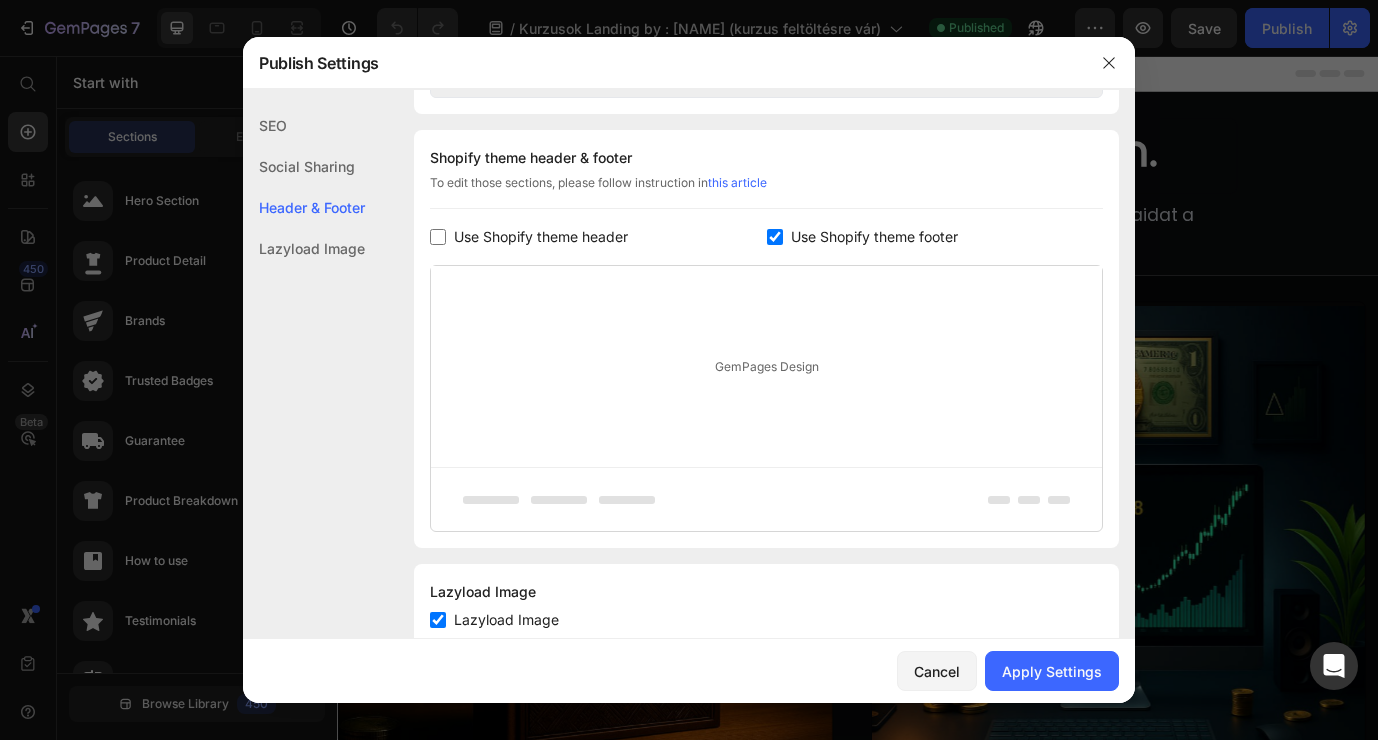 scroll, scrollTop: 904, scrollLeft: 0, axis: vertical 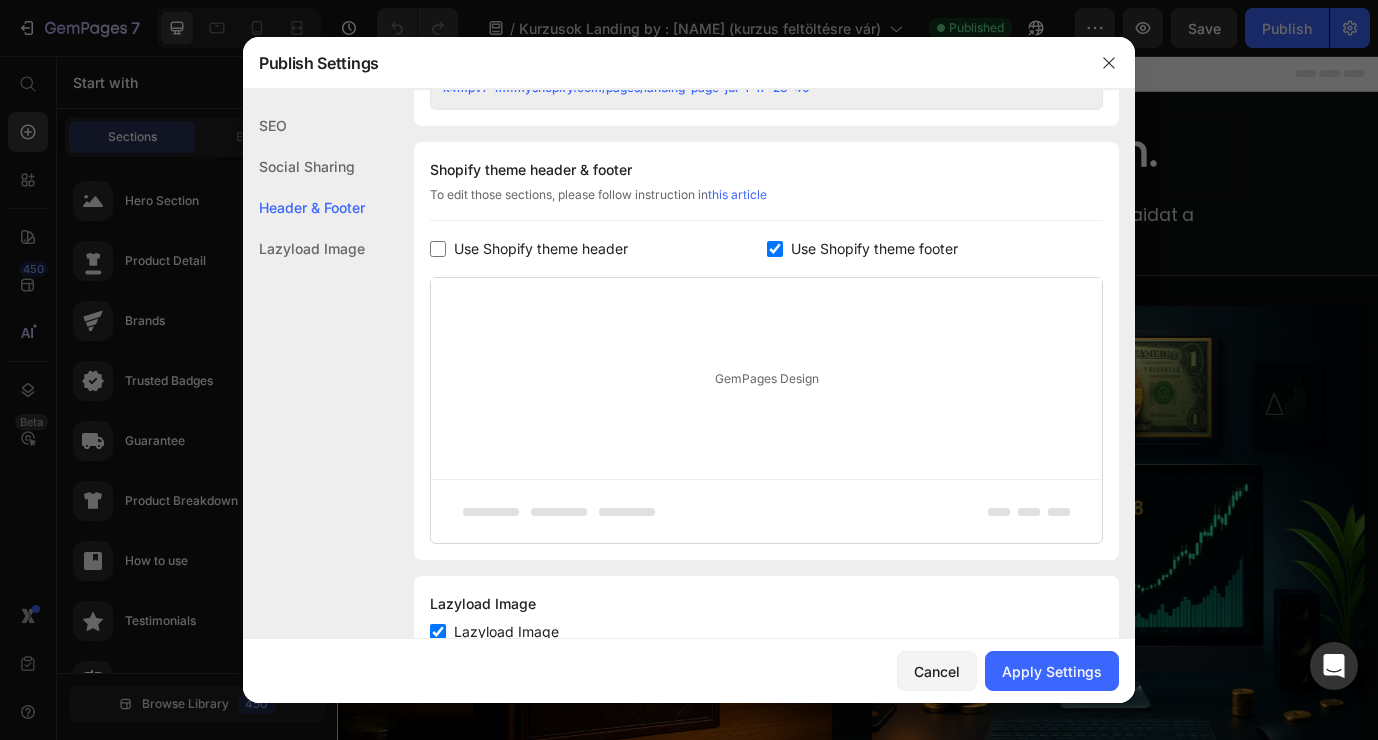 click on "Use Shopify theme footer" at bounding box center [870, 249] 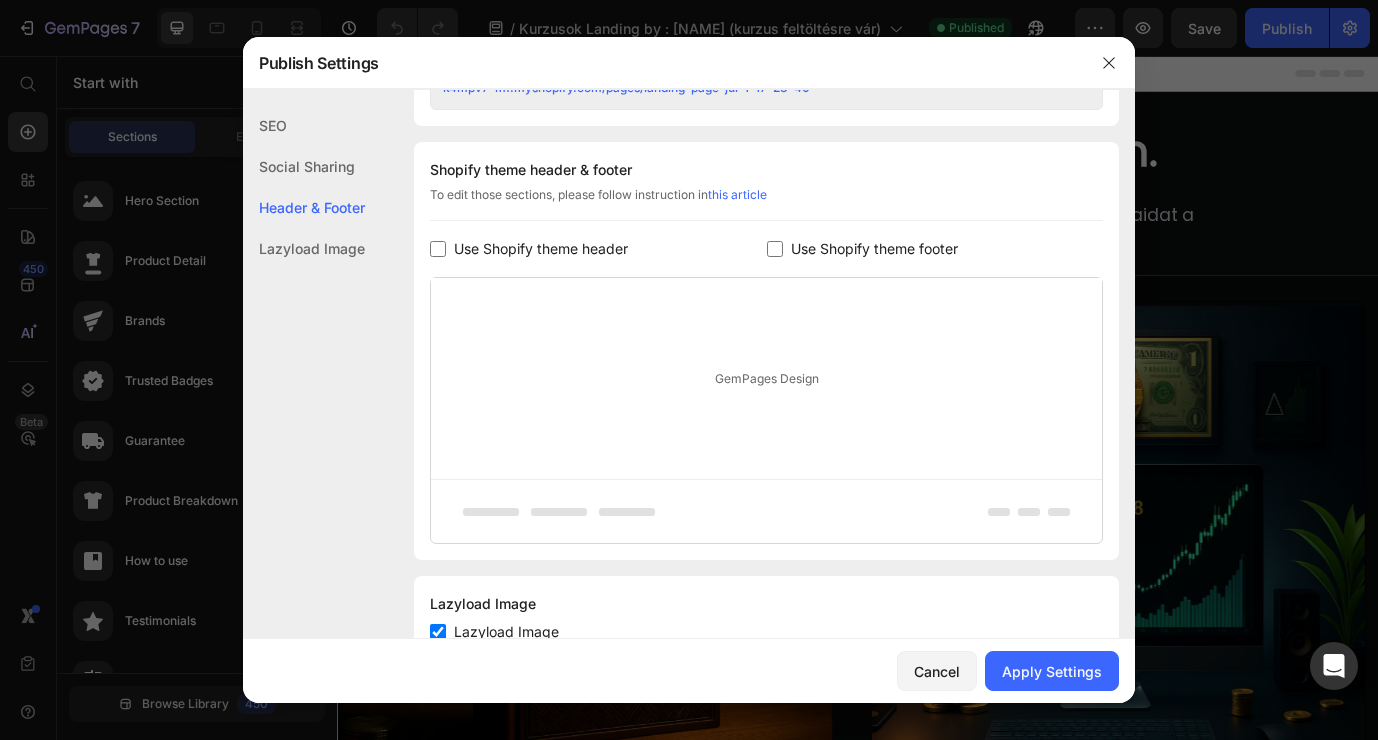 checkbox on "false" 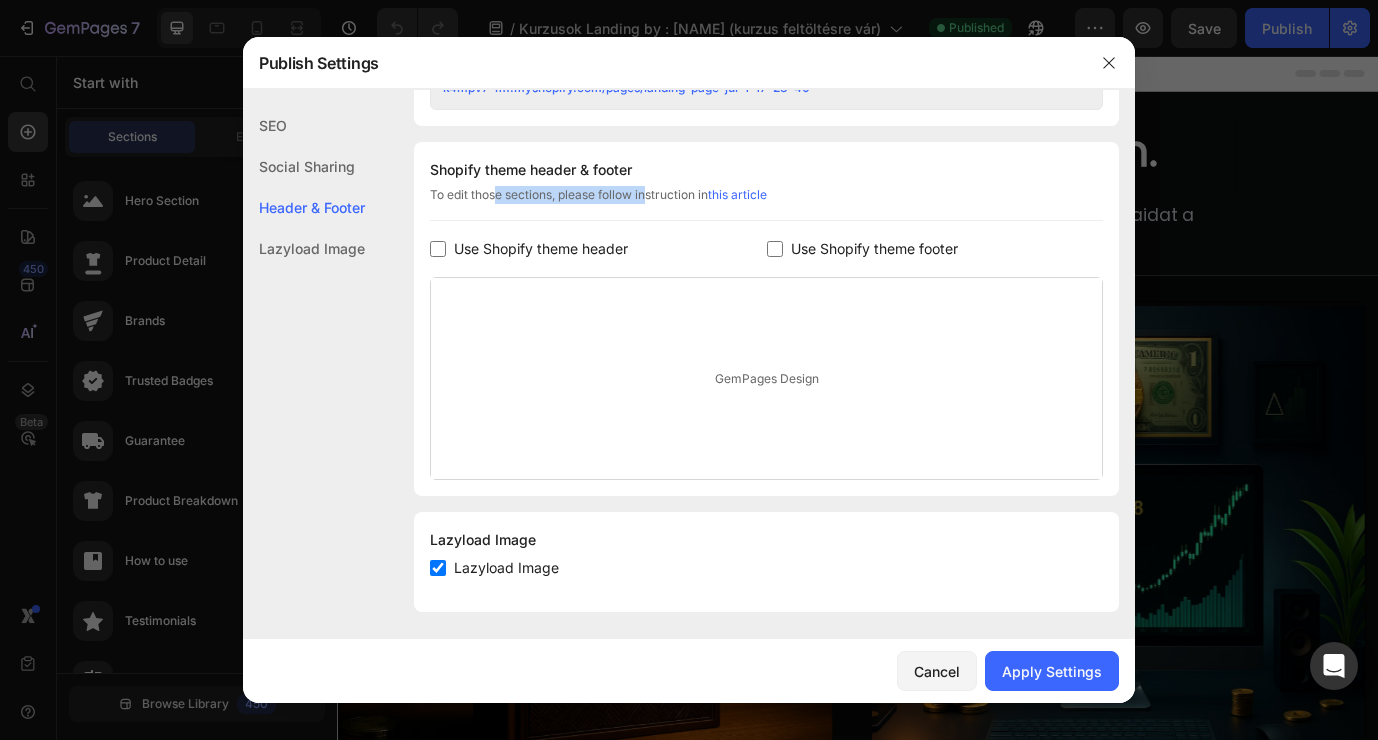 drag, startPoint x: 489, startPoint y: 200, endPoint x: 645, endPoint y: 200, distance: 156 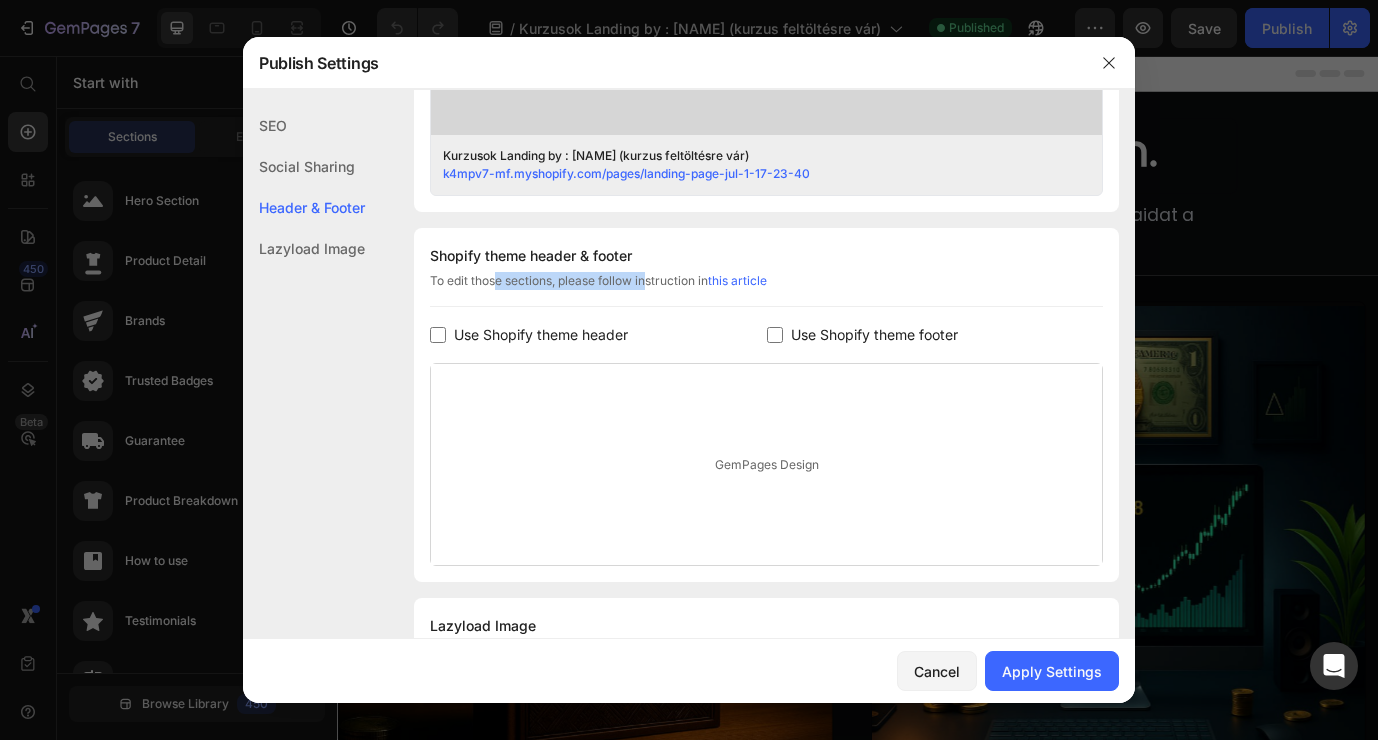 scroll, scrollTop: 803, scrollLeft: 0, axis: vertical 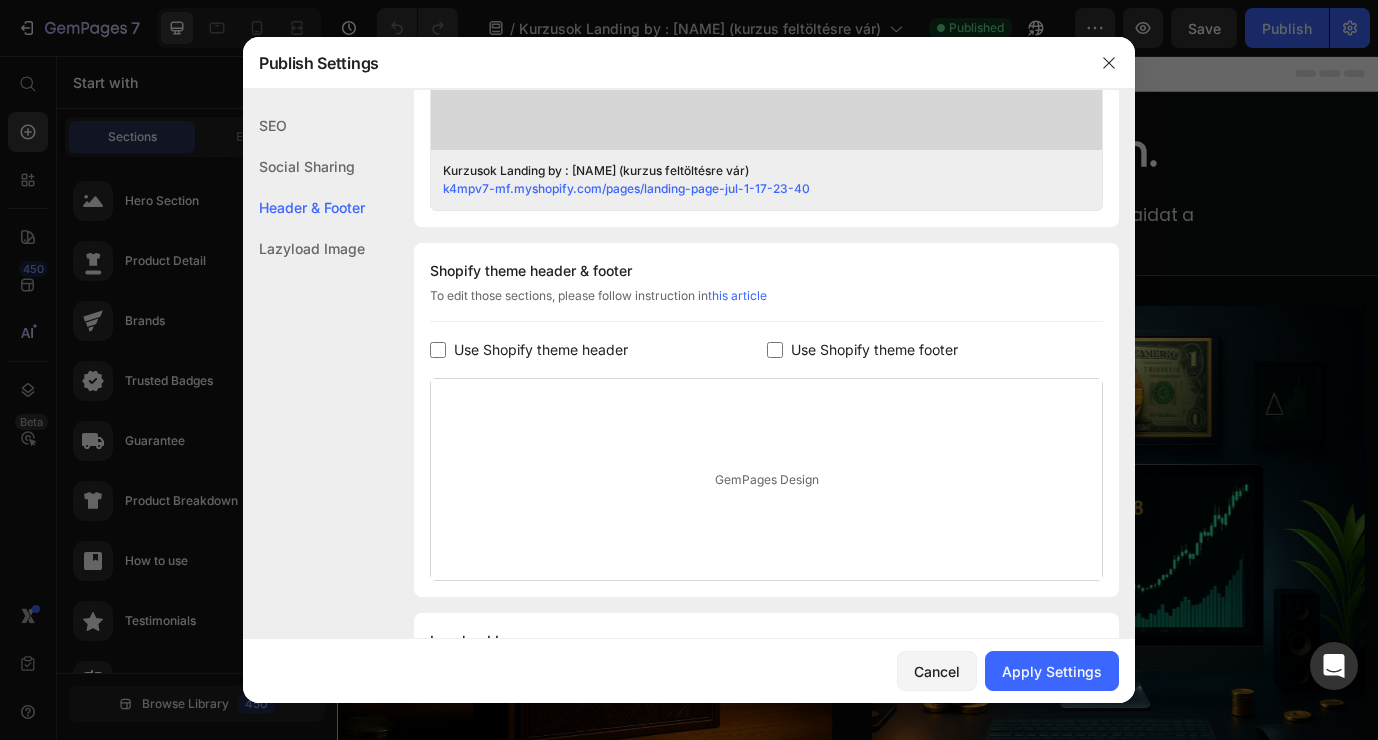 click on "GemPages Design" at bounding box center [766, 479] 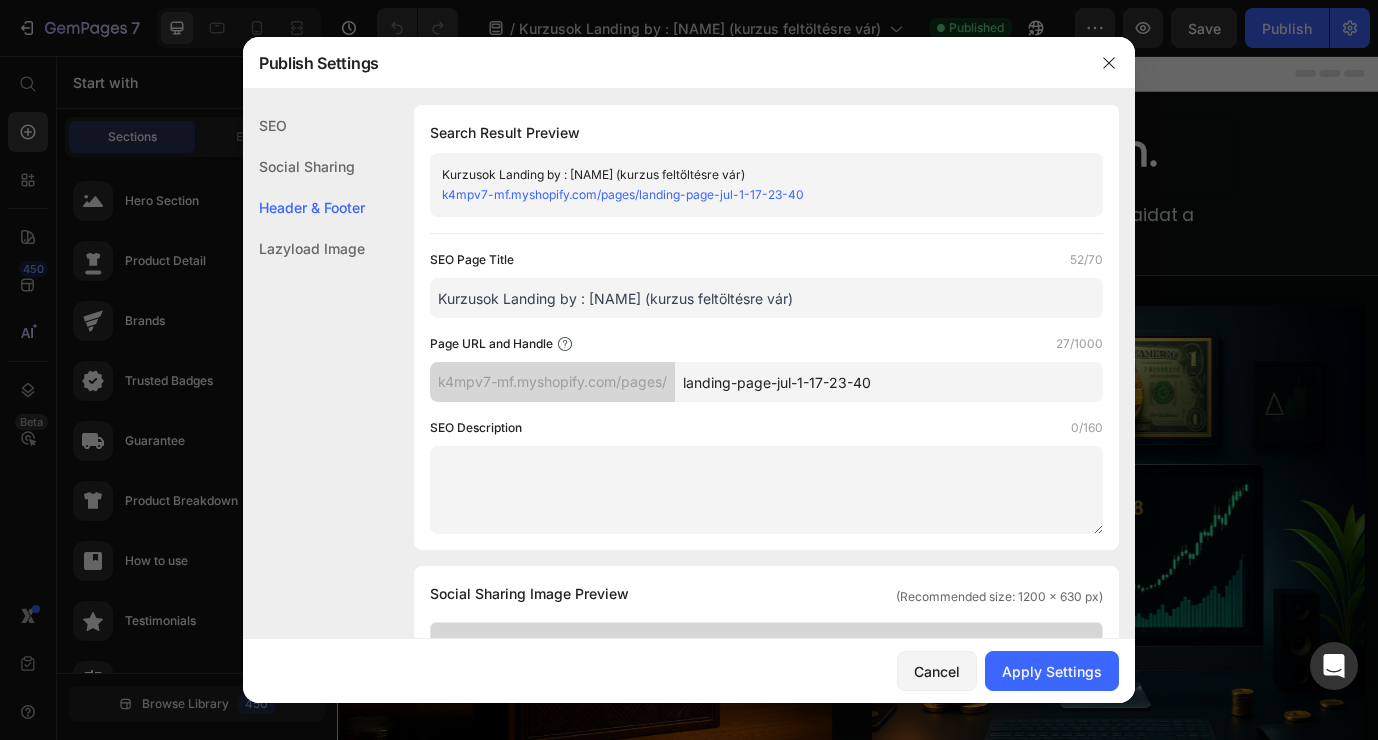 scroll, scrollTop: 600, scrollLeft: 0, axis: vertical 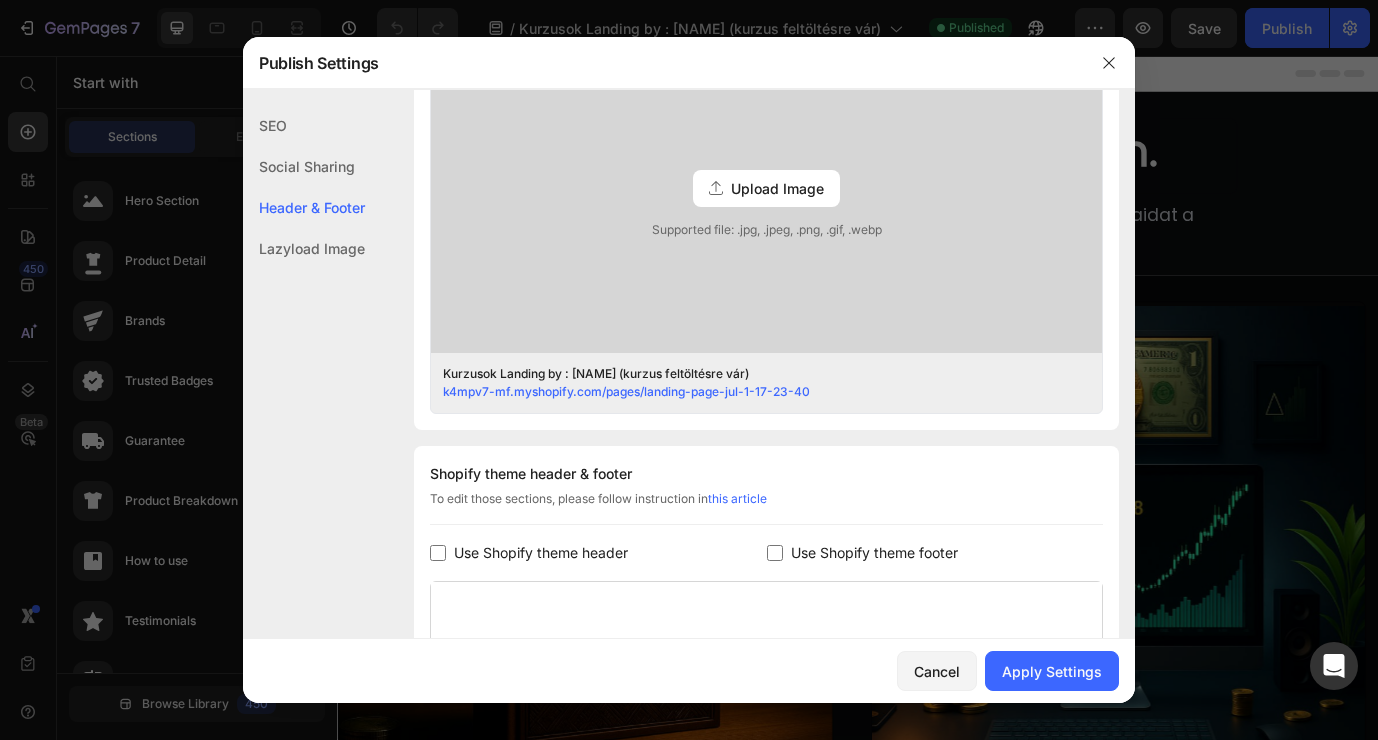 click on "Use Shopify theme header" at bounding box center (541, 553) 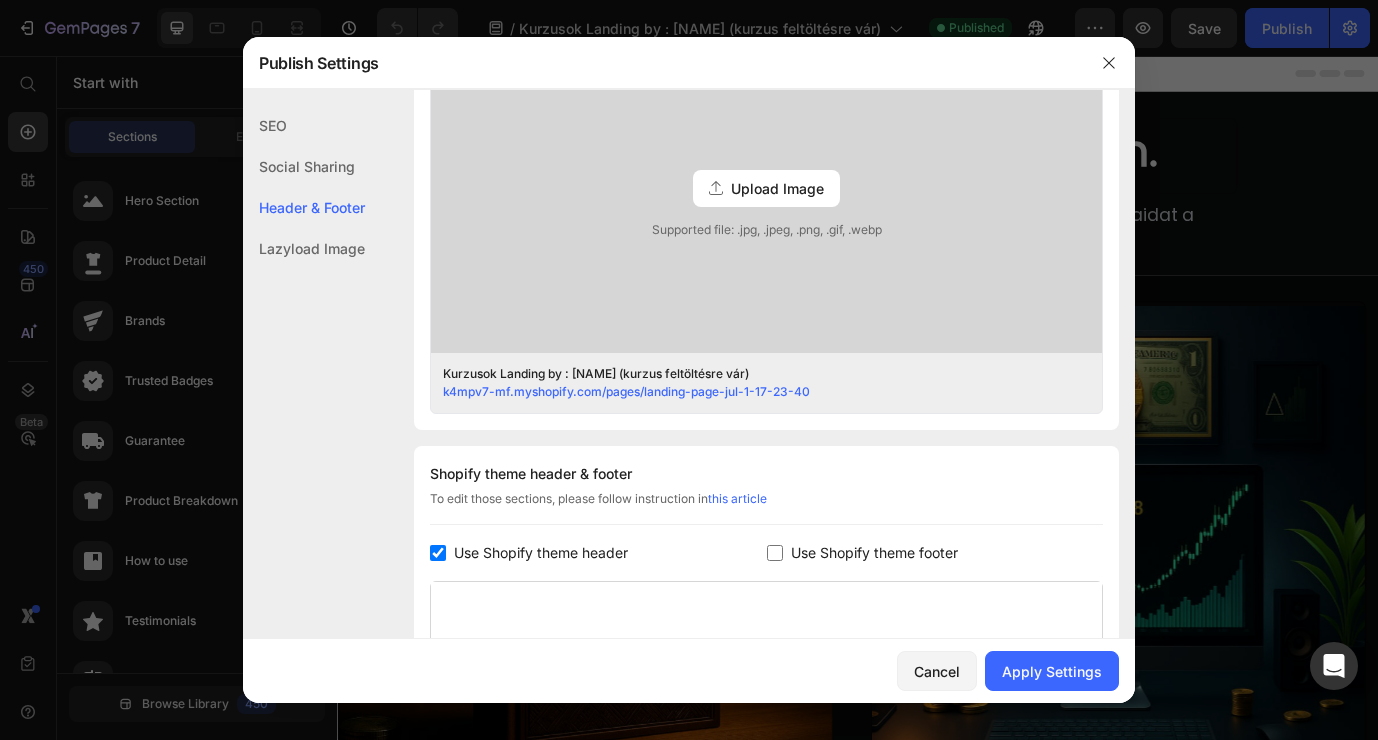 checkbox on "true" 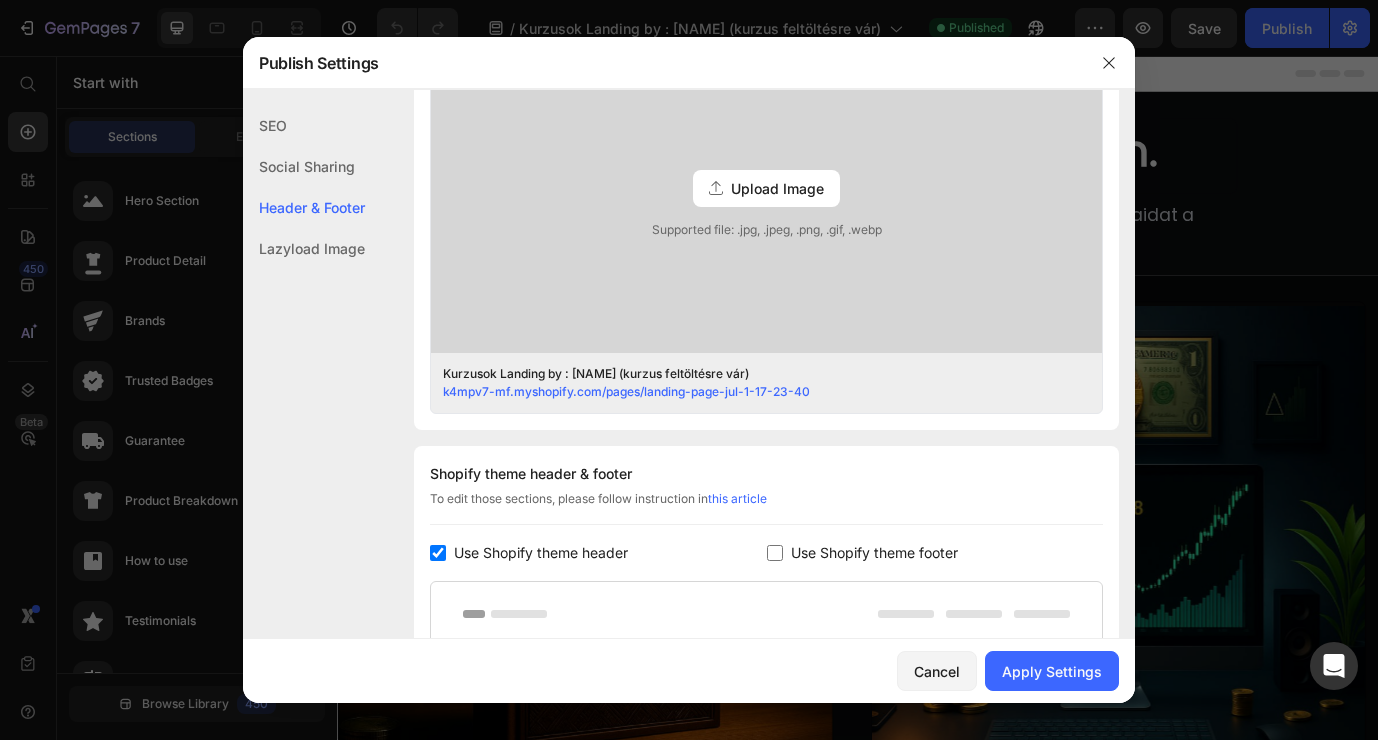 click on "Use Shopify theme footer" at bounding box center (874, 553) 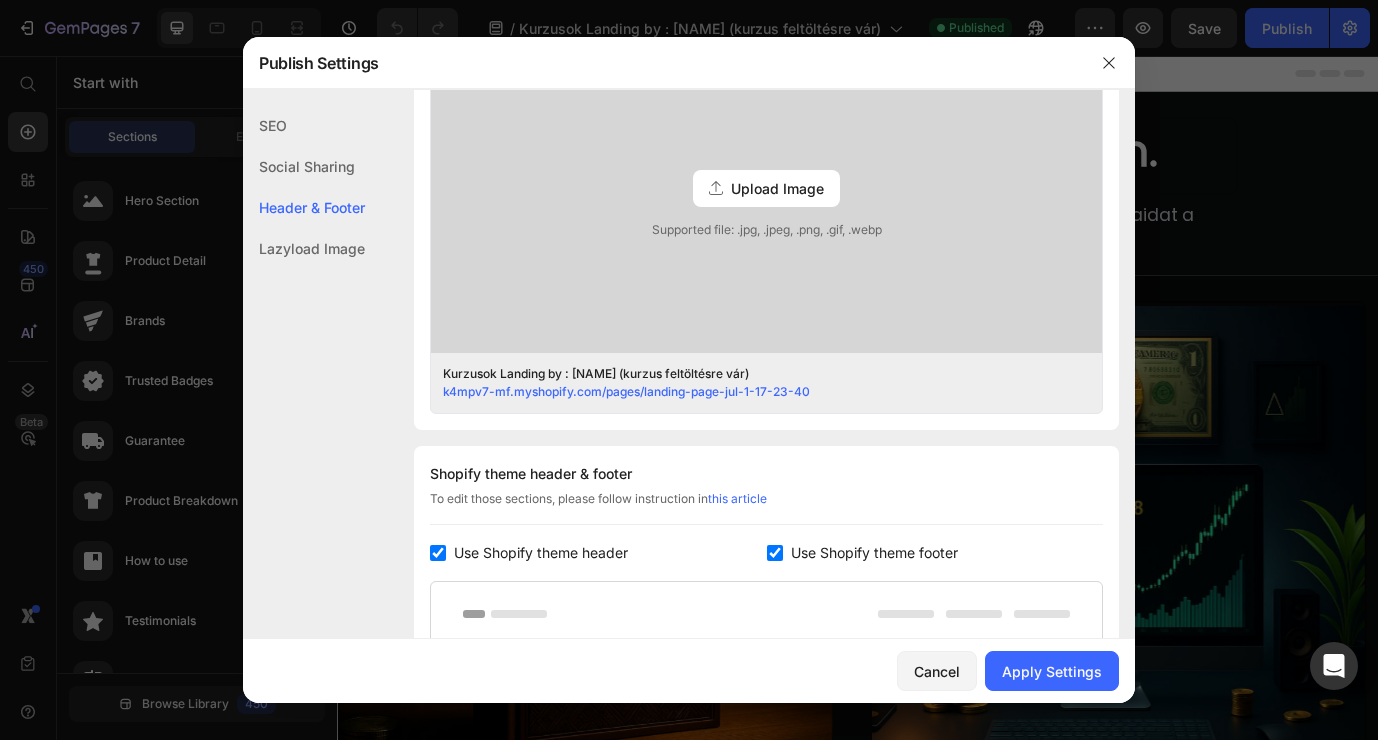 checkbox on "true" 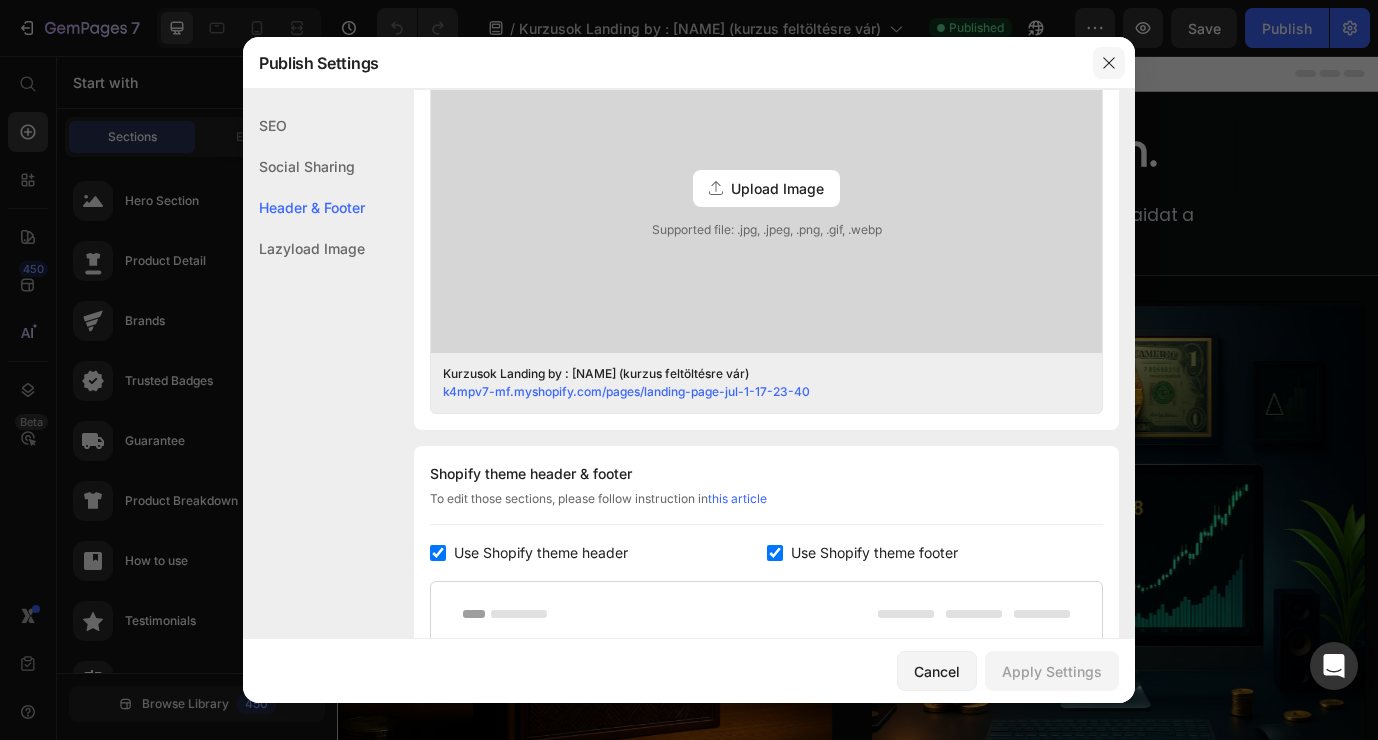 click 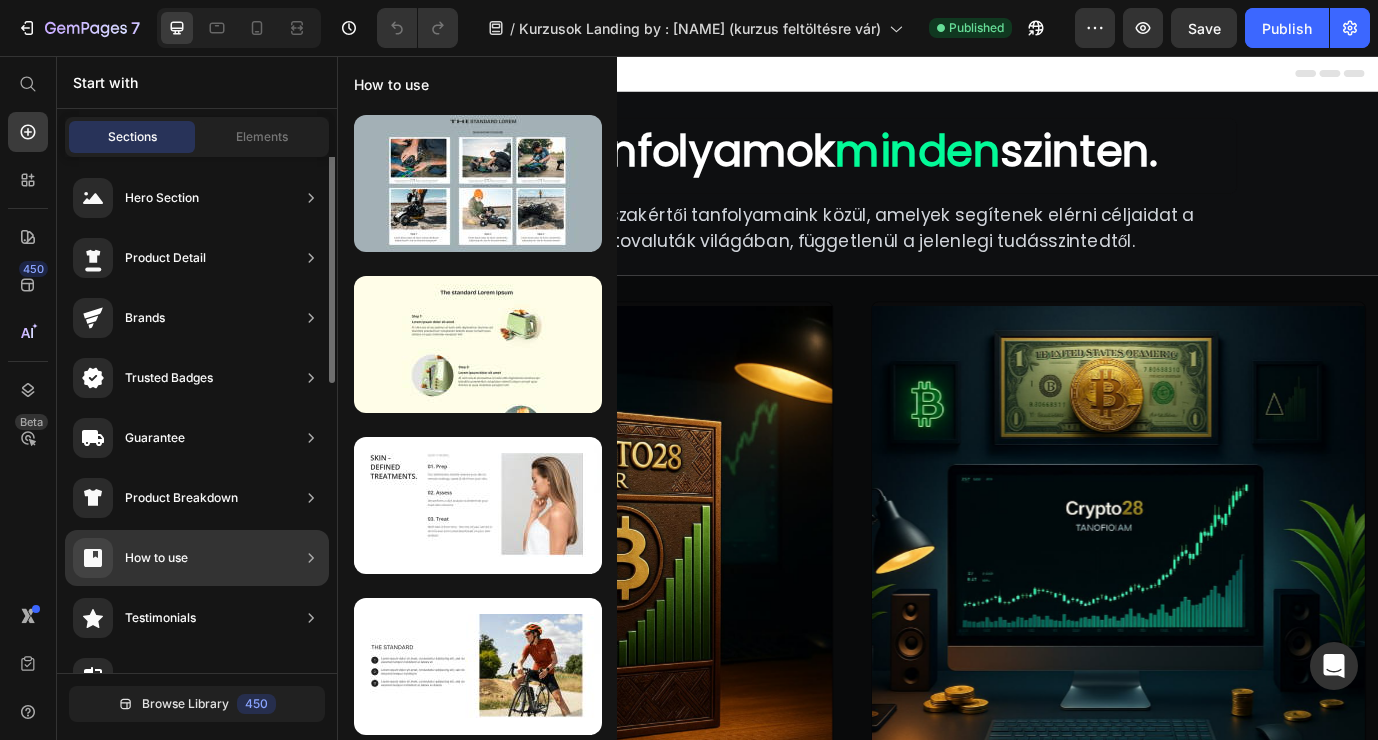 scroll, scrollTop: 0, scrollLeft: 0, axis: both 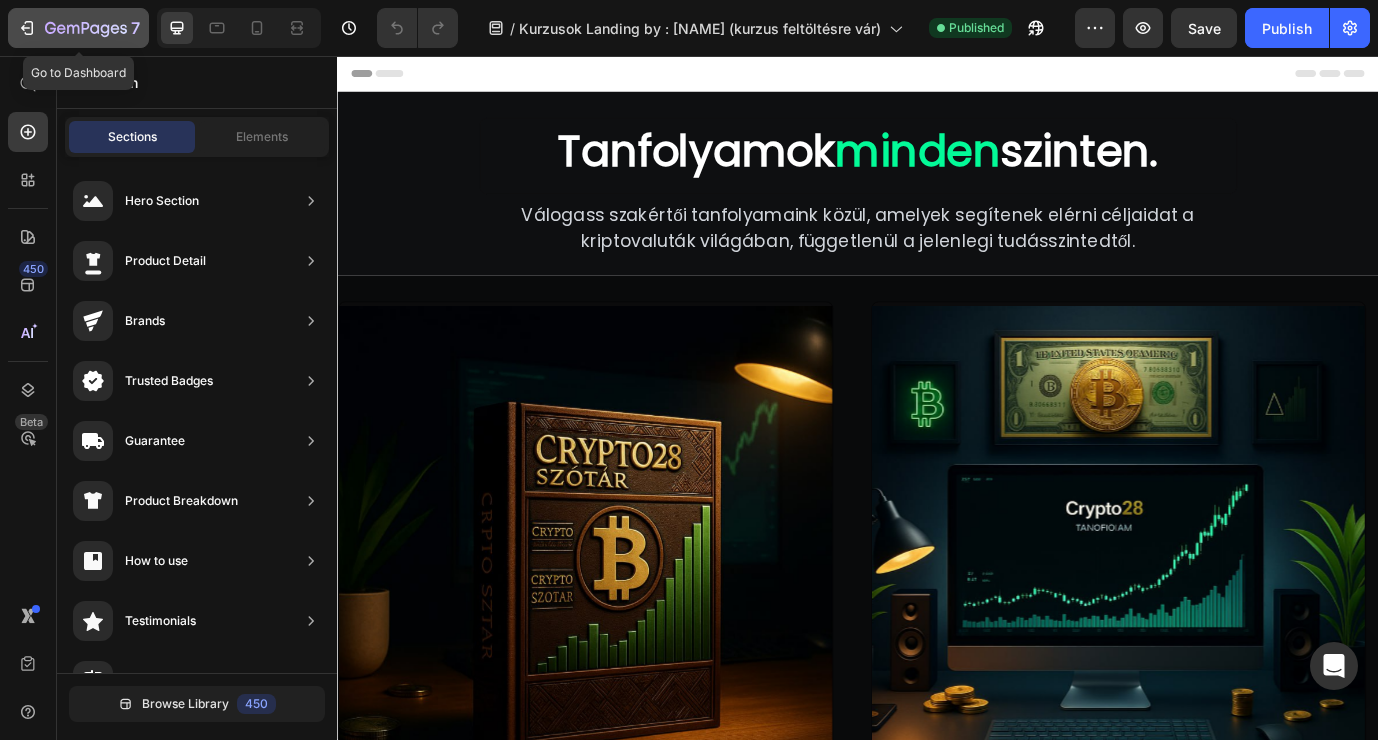 click on "7" 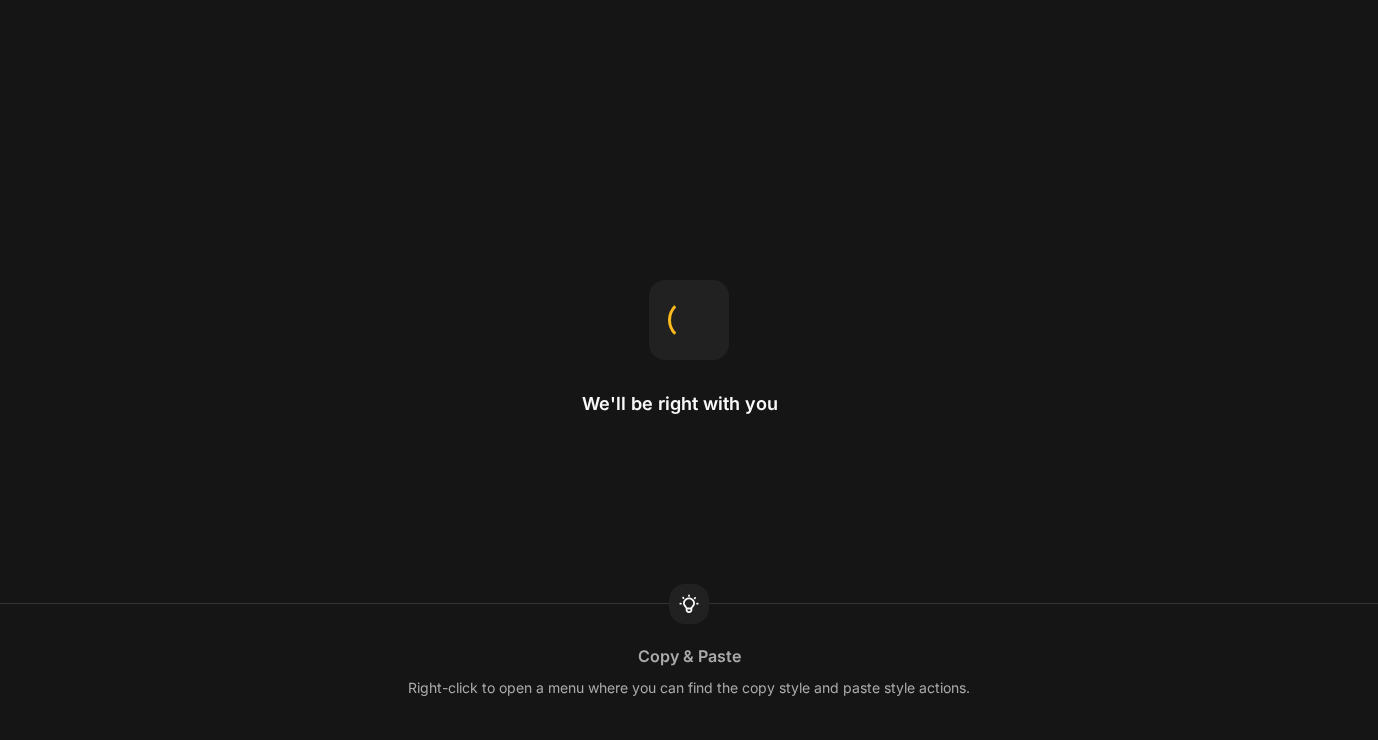 scroll, scrollTop: 0, scrollLeft: 0, axis: both 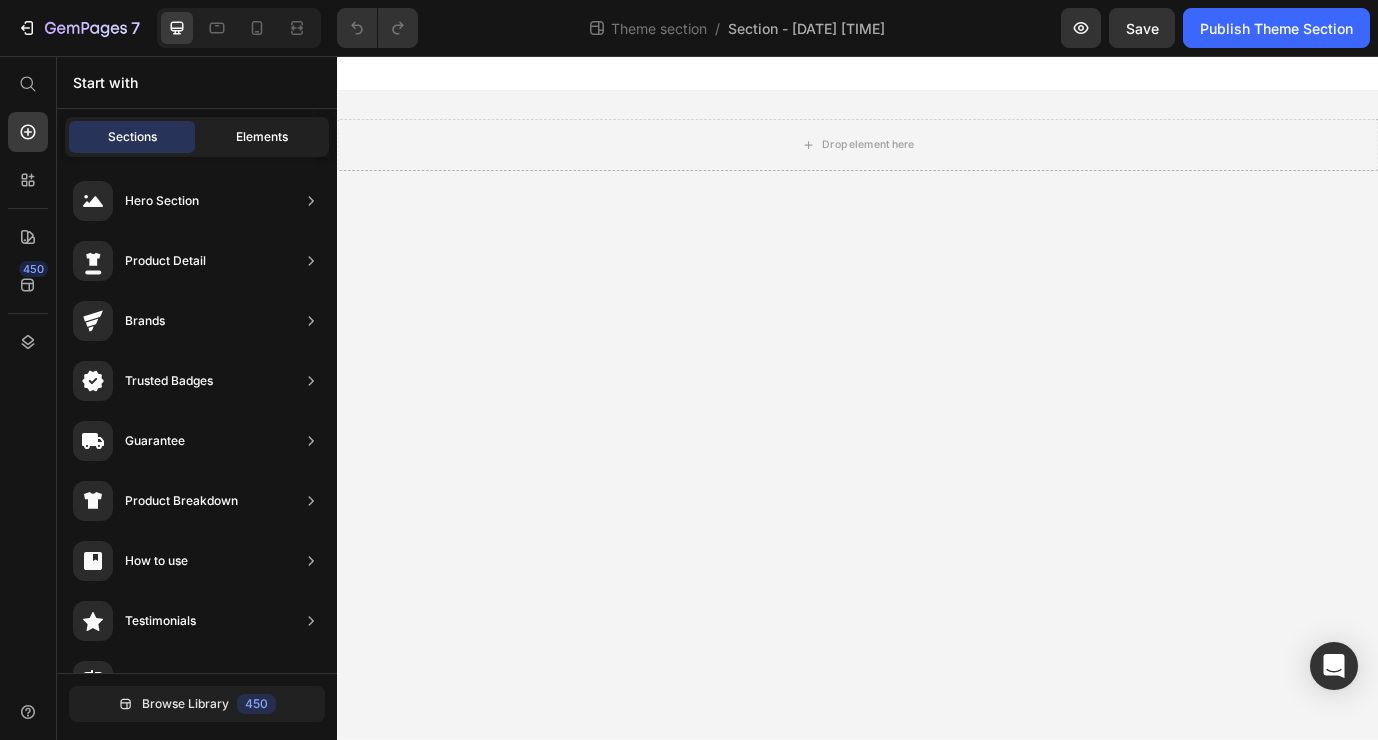 click on "Elements" at bounding box center [262, 137] 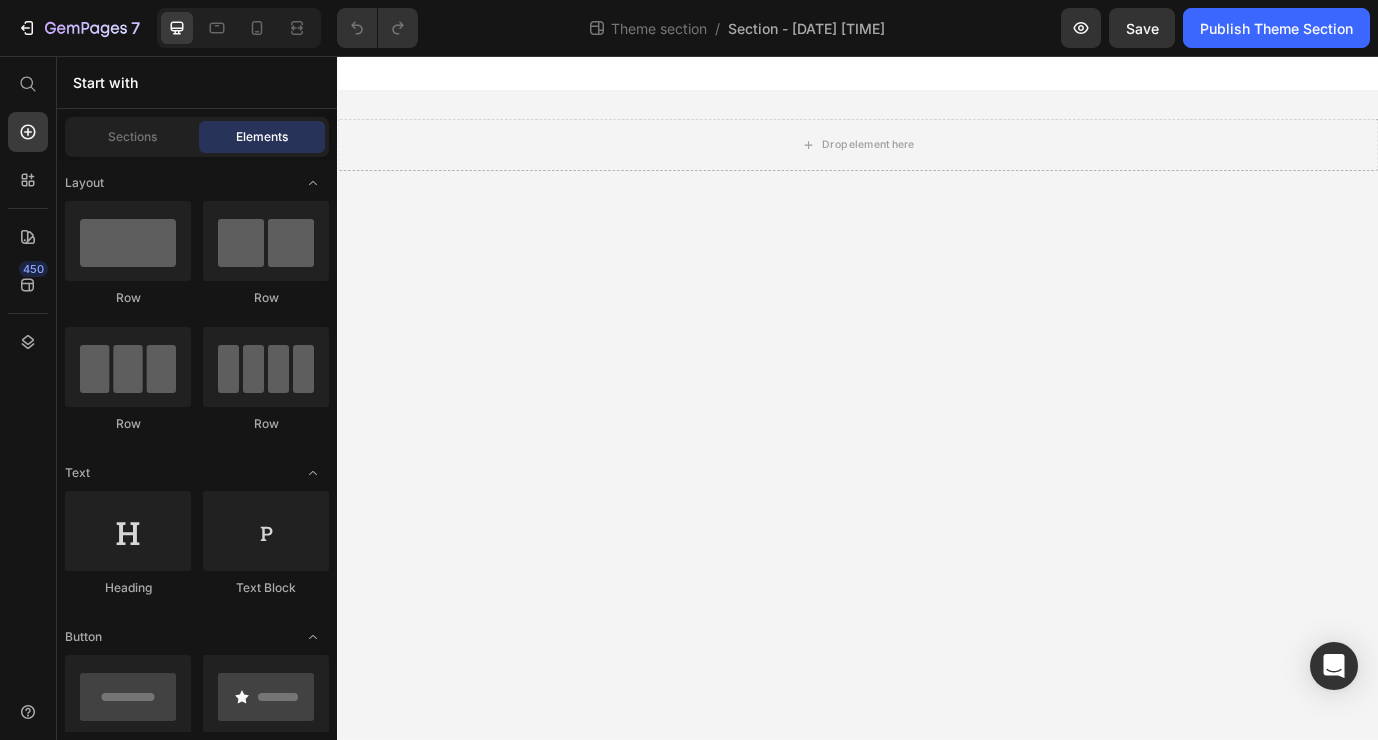 click on "Start with" at bounding box center [197, 82] 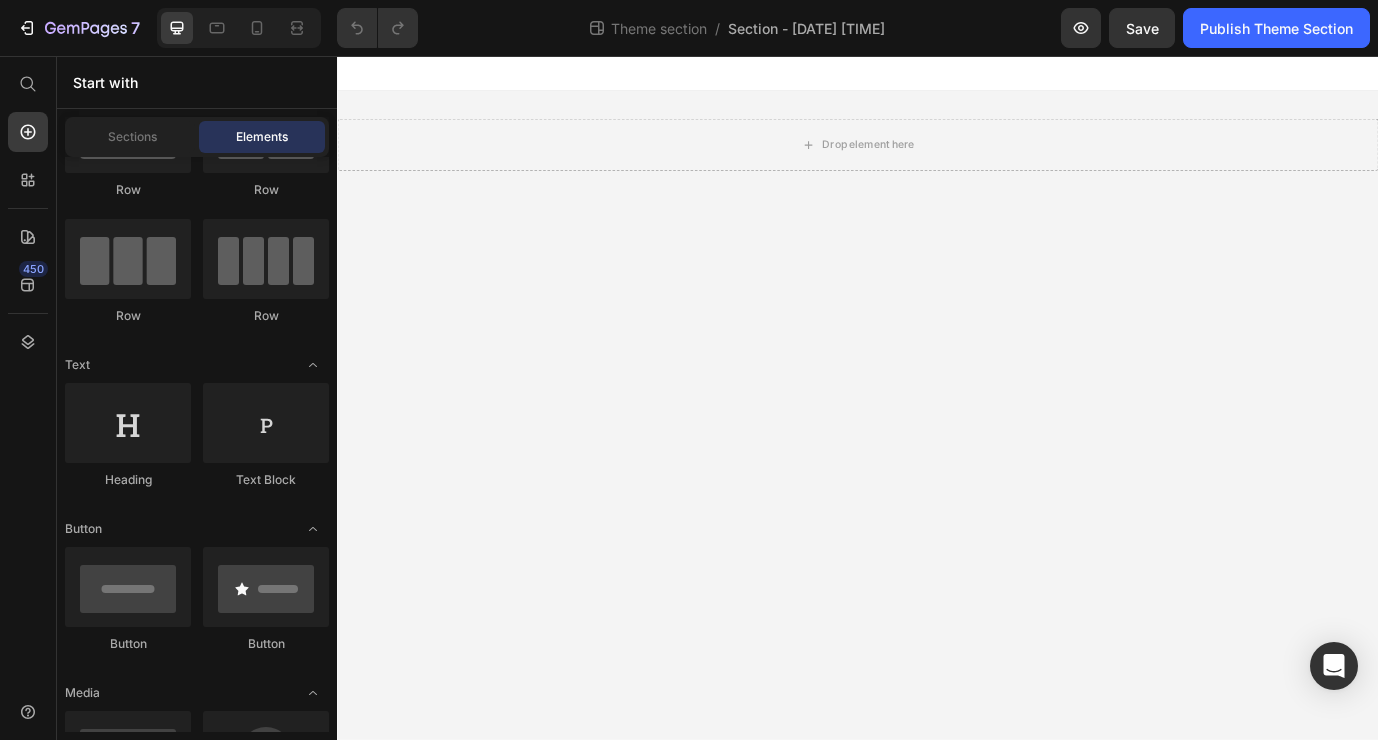 scroll, scrollTop: 0, scrollLeft: 0, axis: both 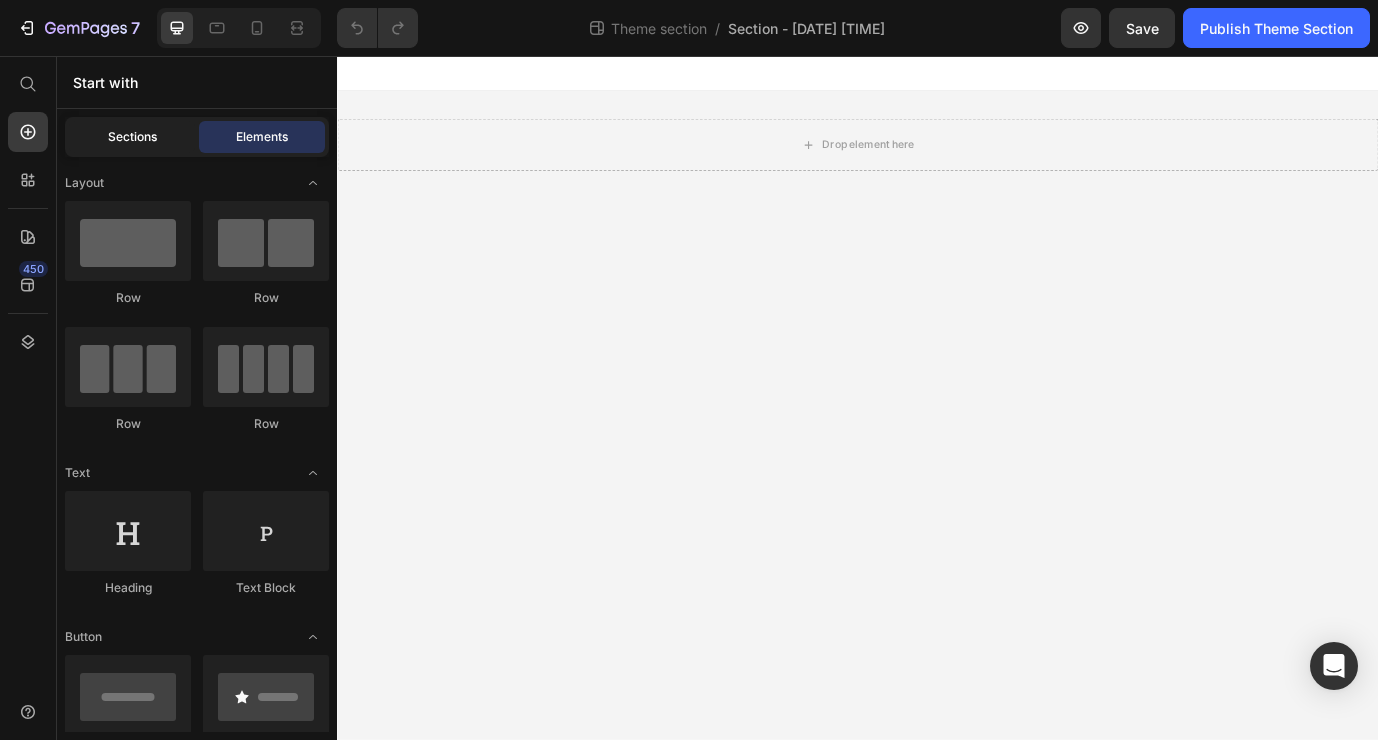 click on "Sections" at bounding box center (132, 137) 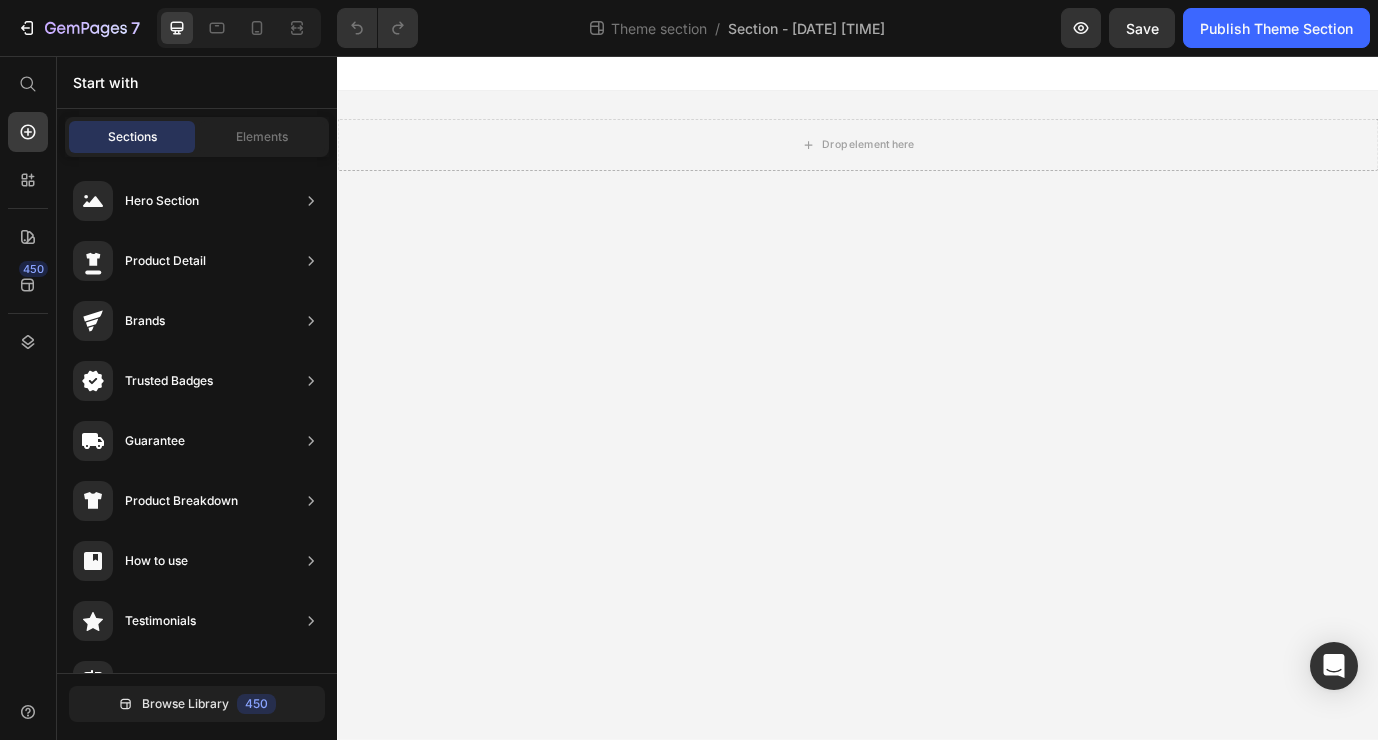 click on "Start with" at bounding box center (197, 82) 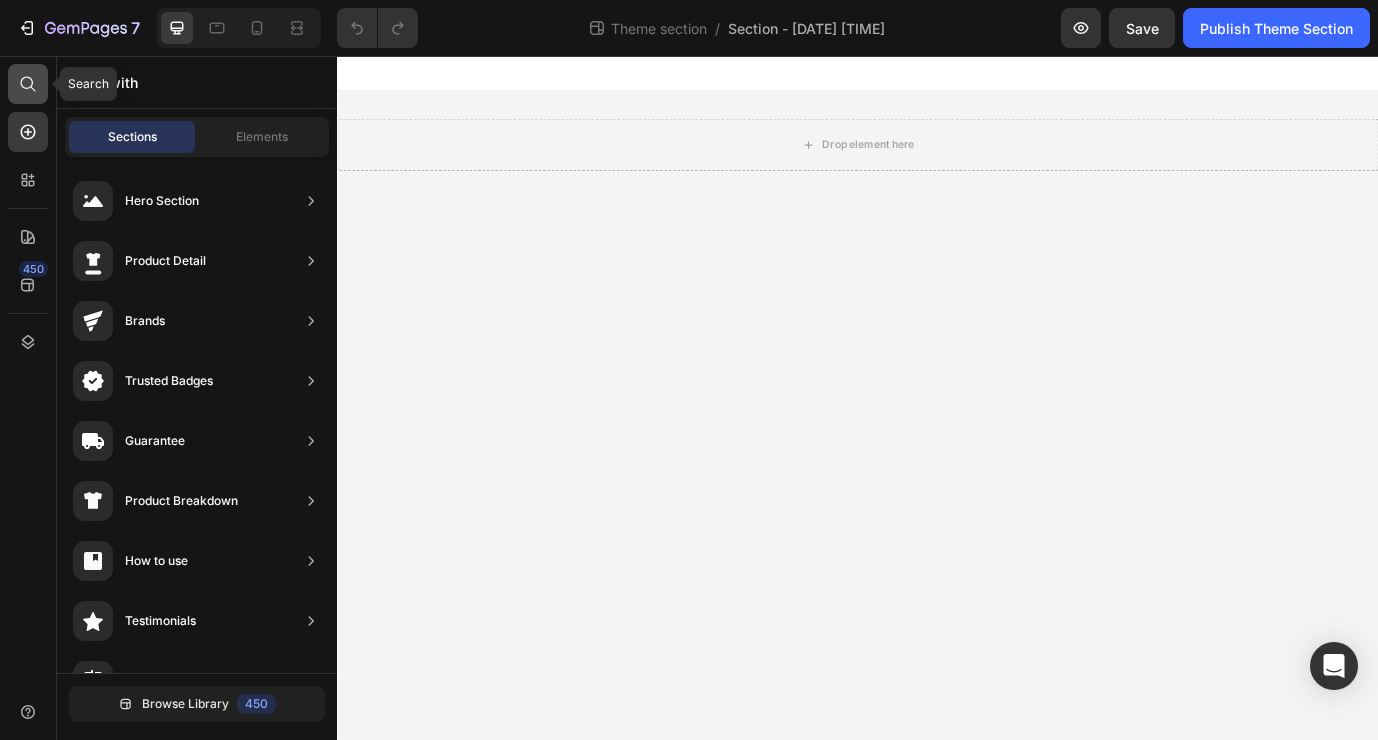click 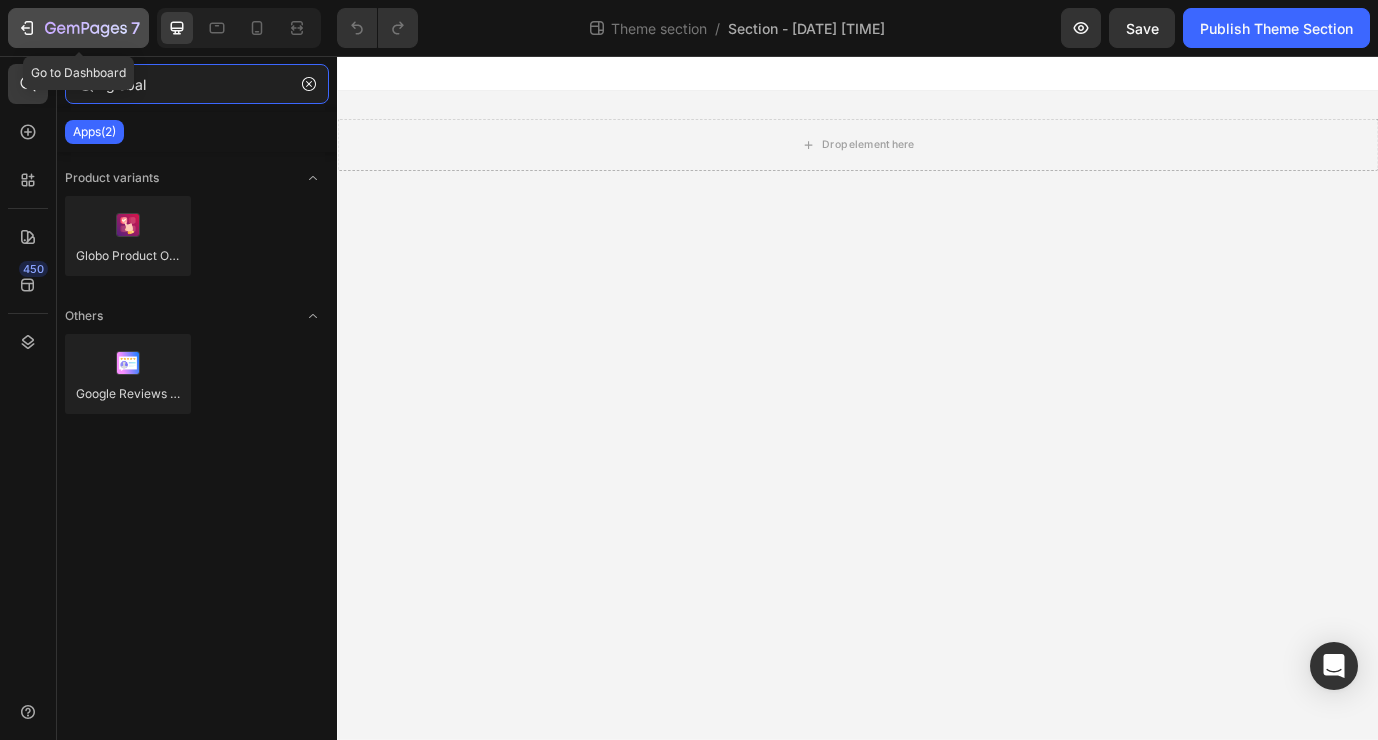 type on "global" 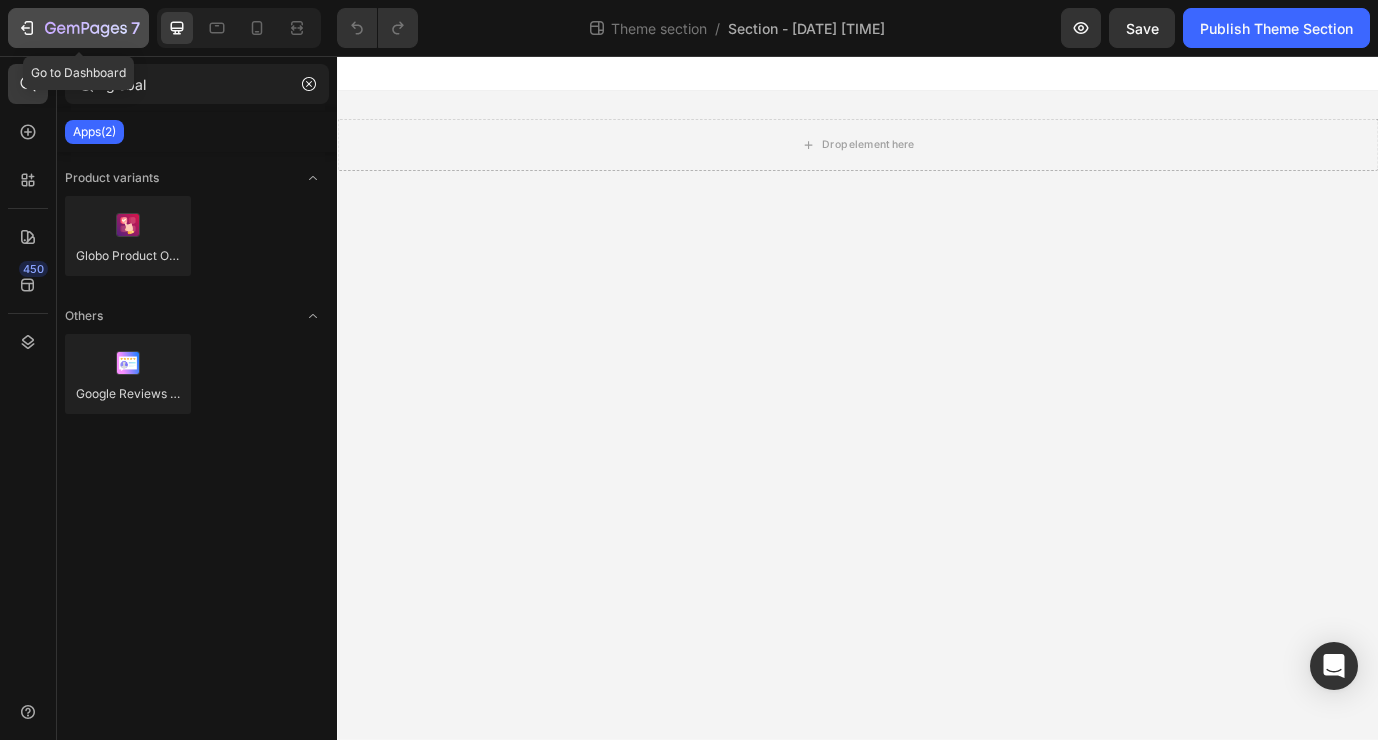 click on "7" at bounding box center [78, 28] 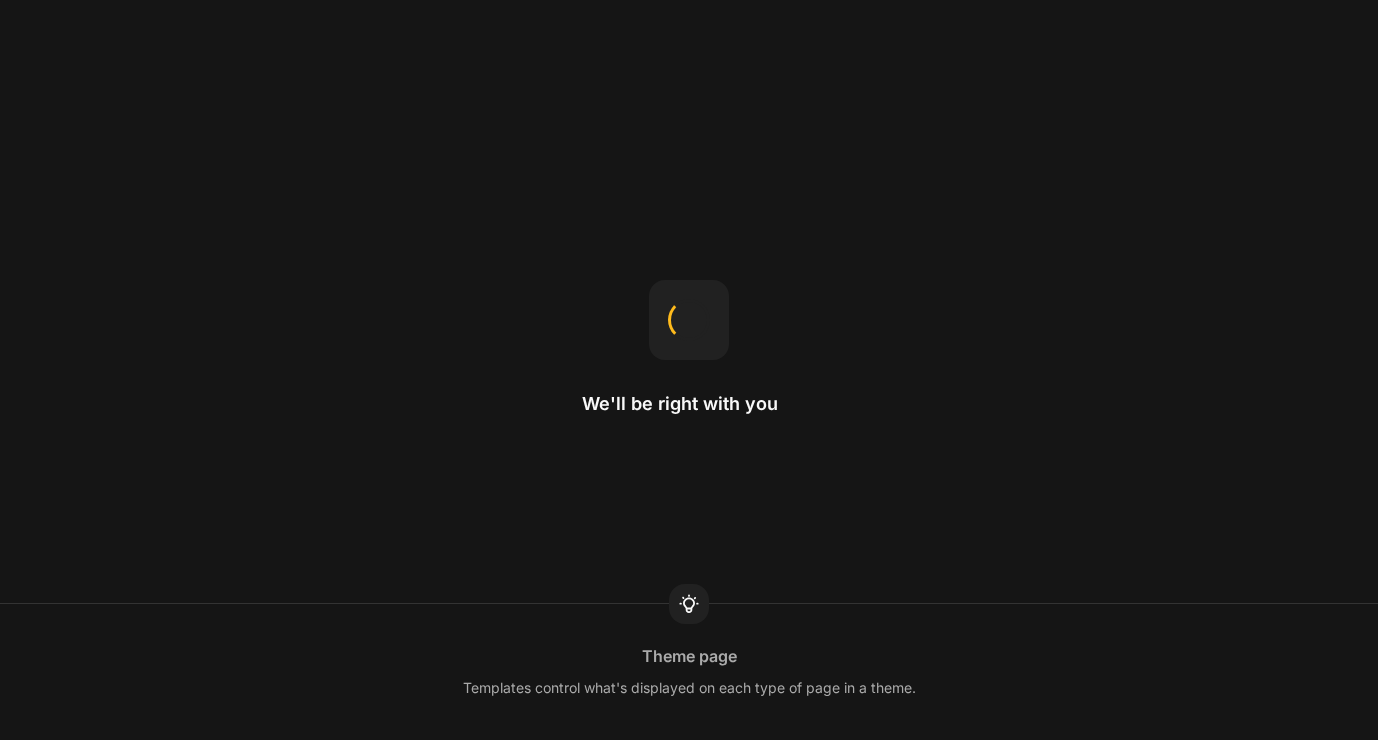 scroll, scrollTop: 0, scrollLeft: 0, axis: both 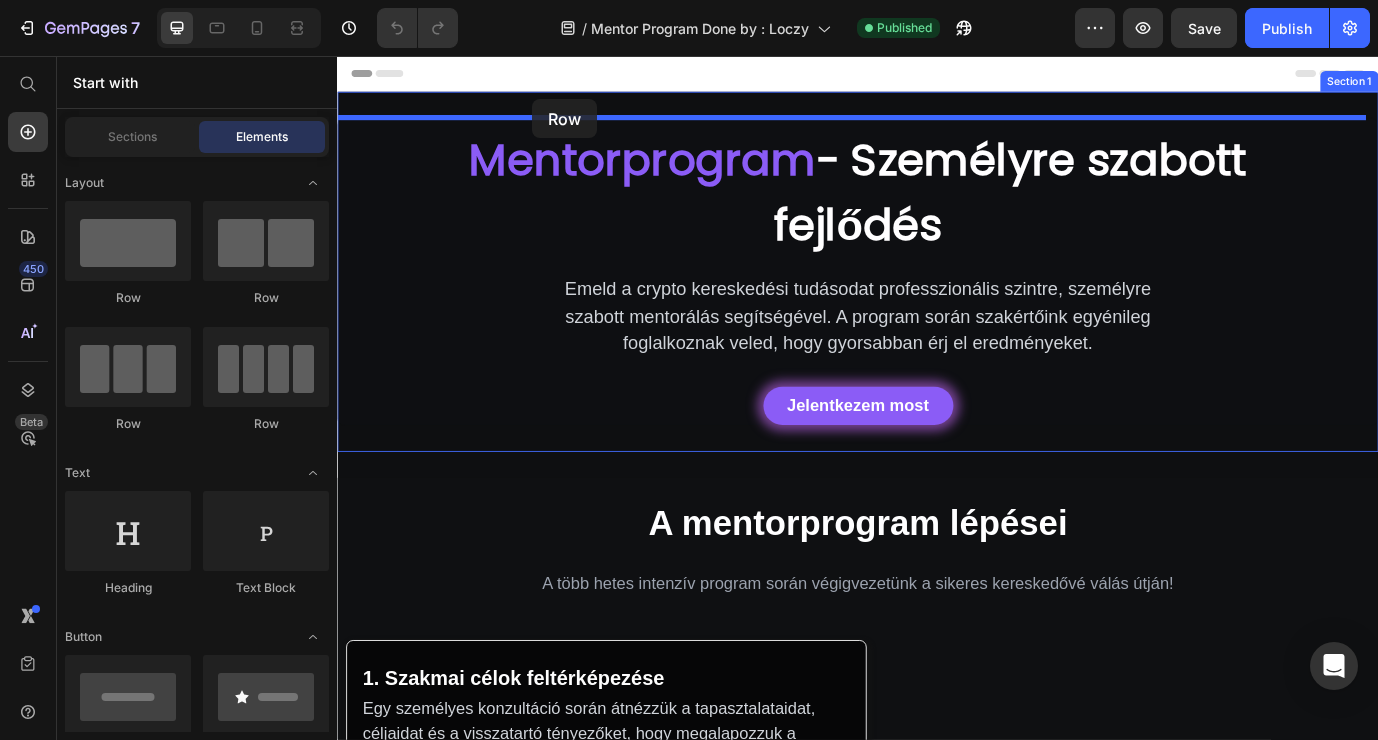 drag, startPoint x: 161, startPoint y: 253, endPoint x: 532, endPoint y: 97, distance: 402.46365 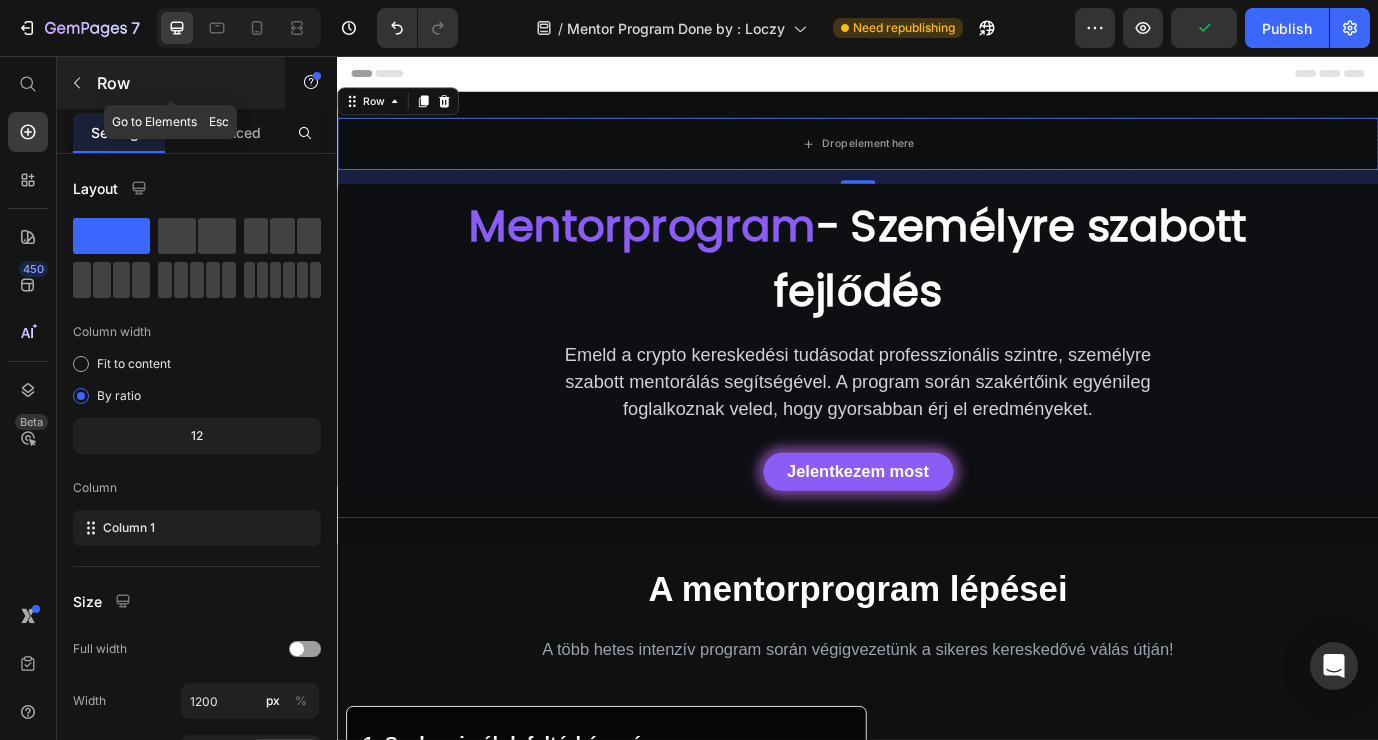 click 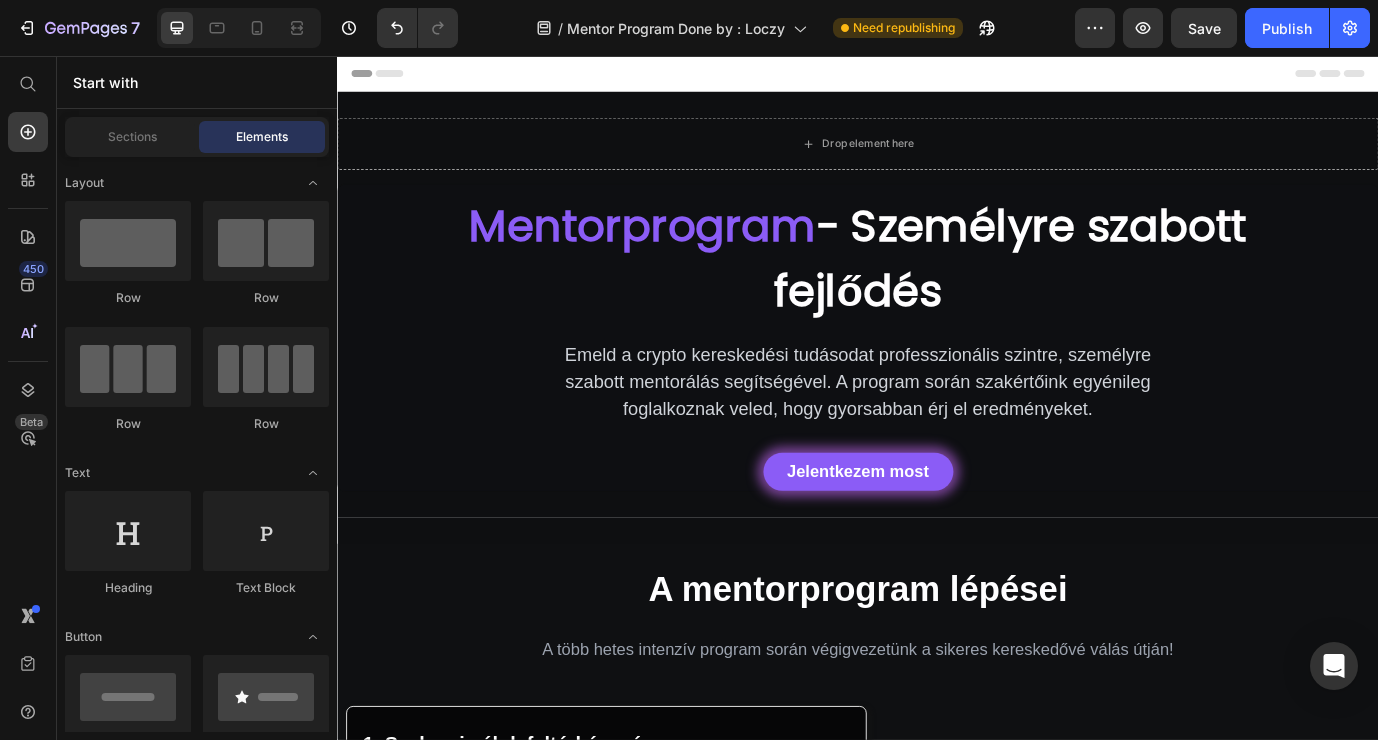 click on "Start with" at bounding box center (197, 82) 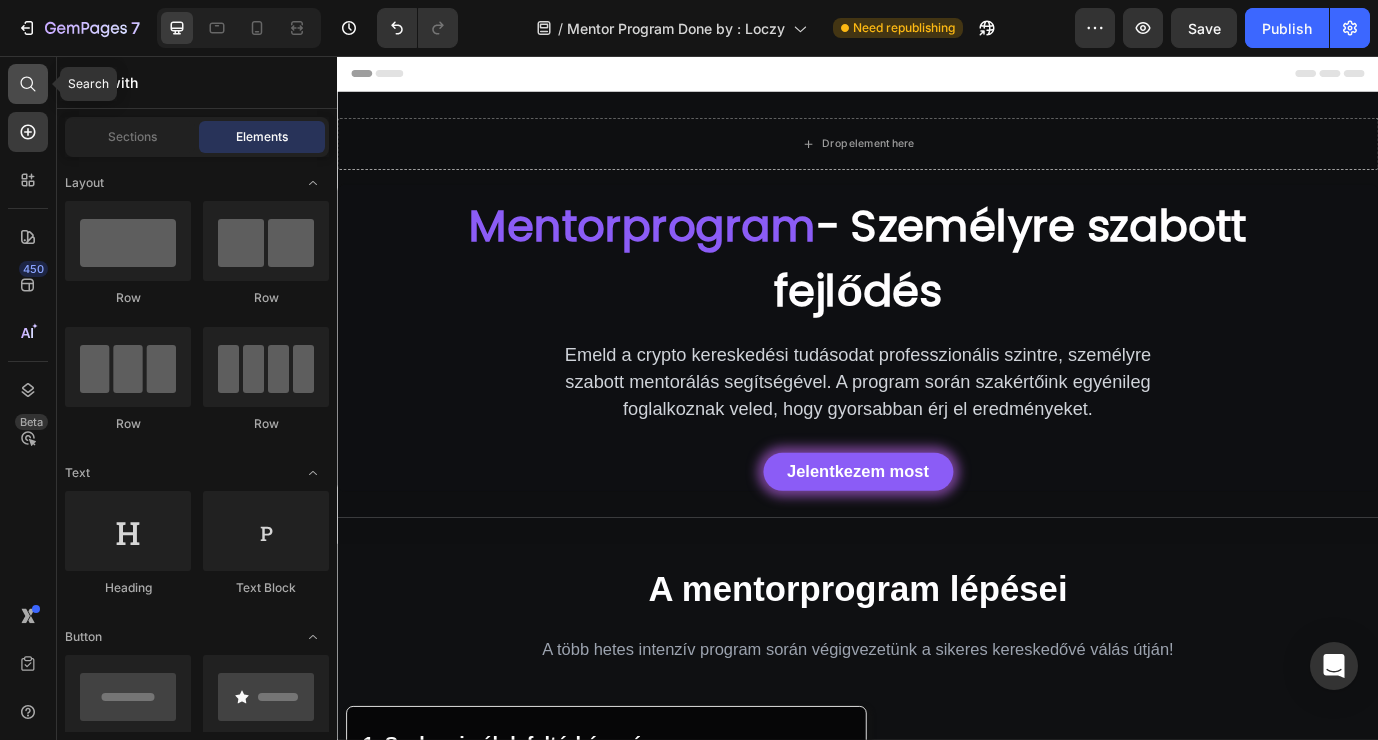 click 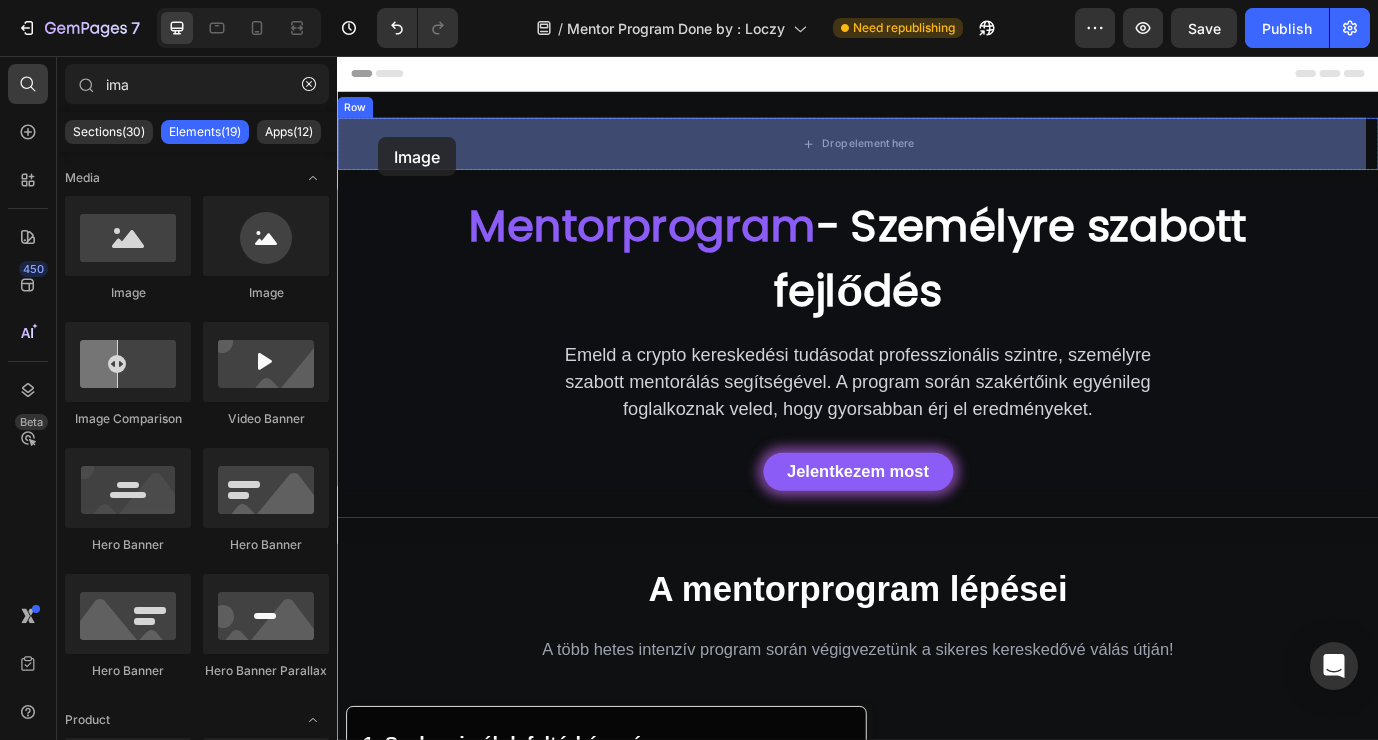 drag, startPoint x: 156, startPoint y: 263, endPoint x: 378, endPoint y: 137, distance: 255.26457 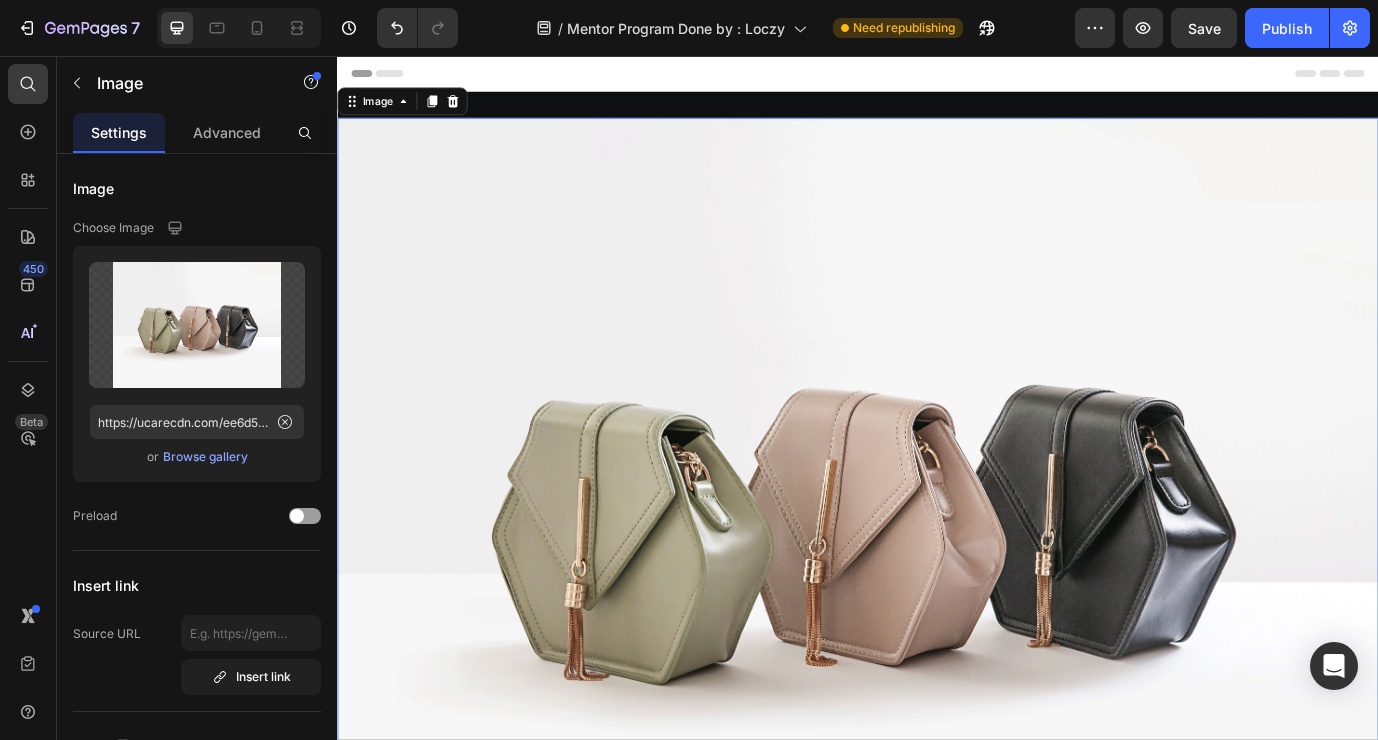 scroll, scrollTop: 0, scrollLeft: 0, axis: both 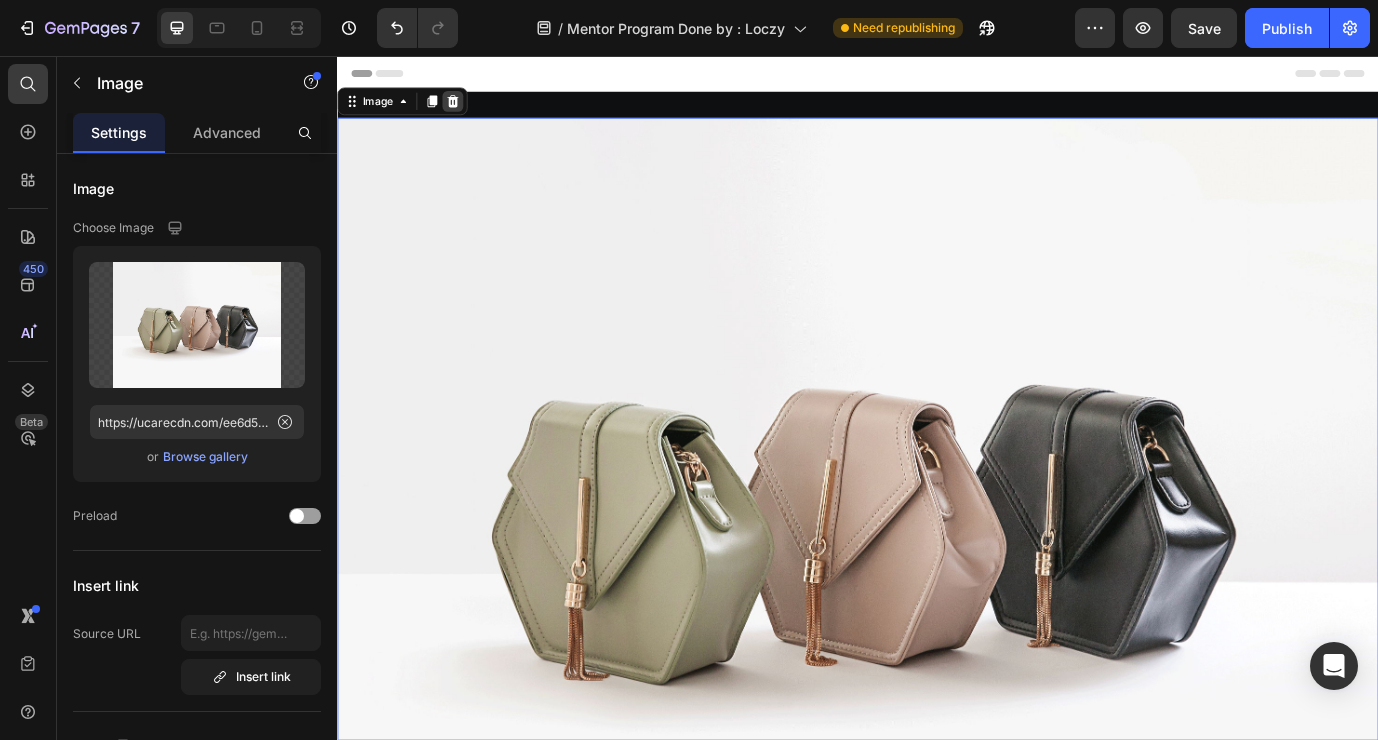 click 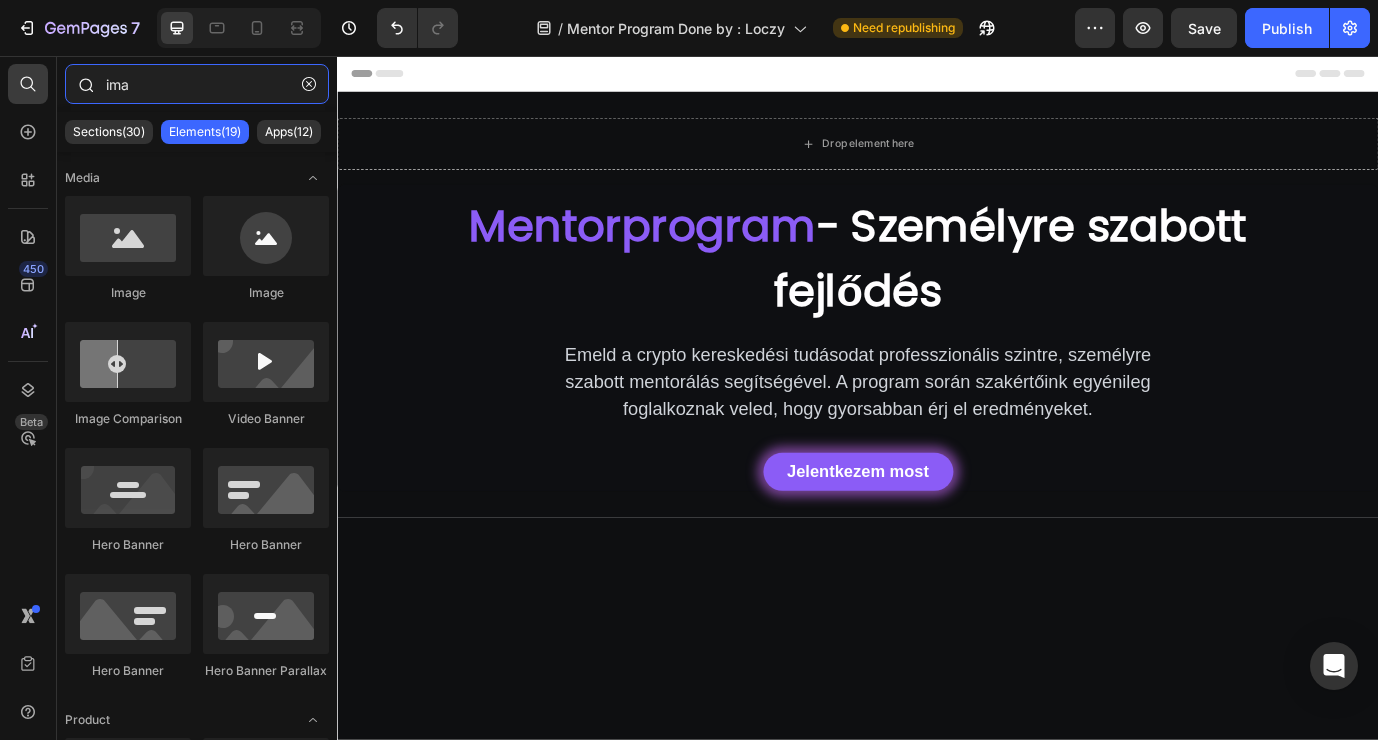 click on "ima" at bounding box center [197, 84] 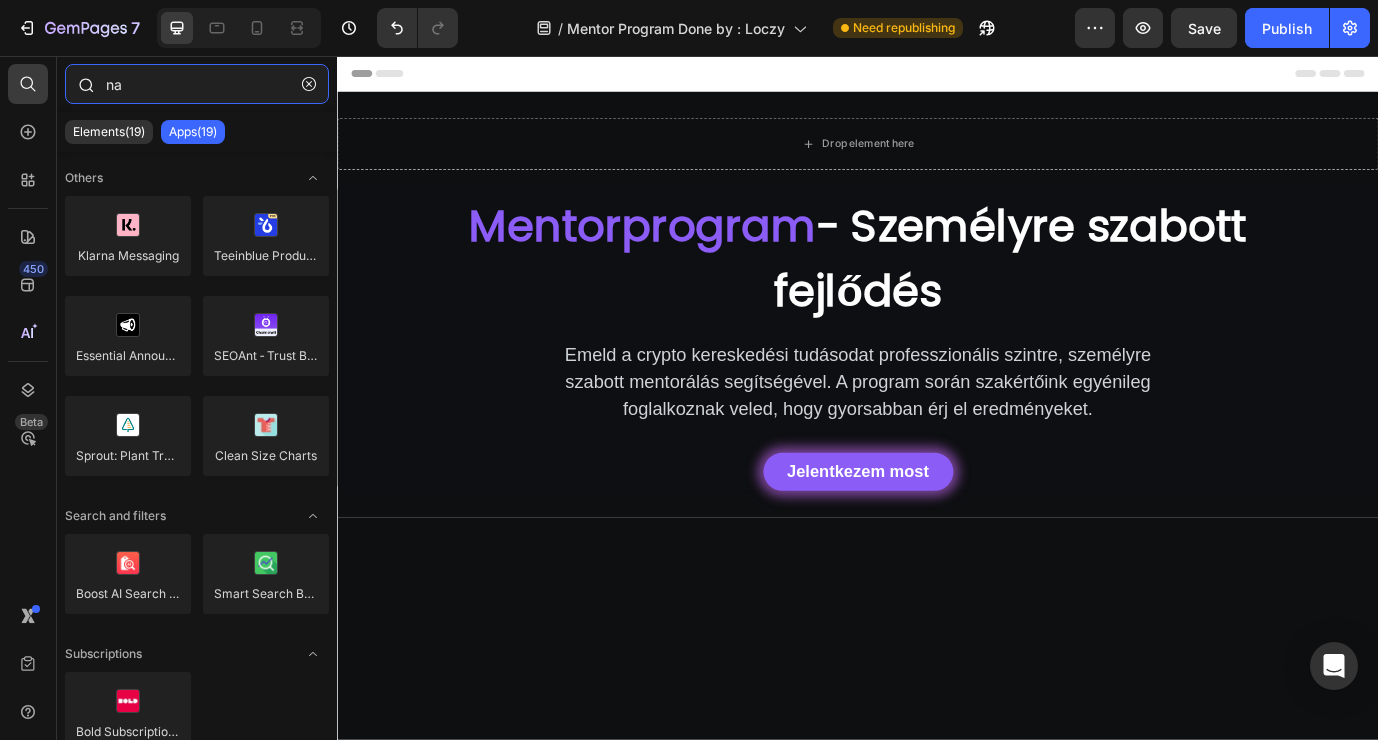type on "n" 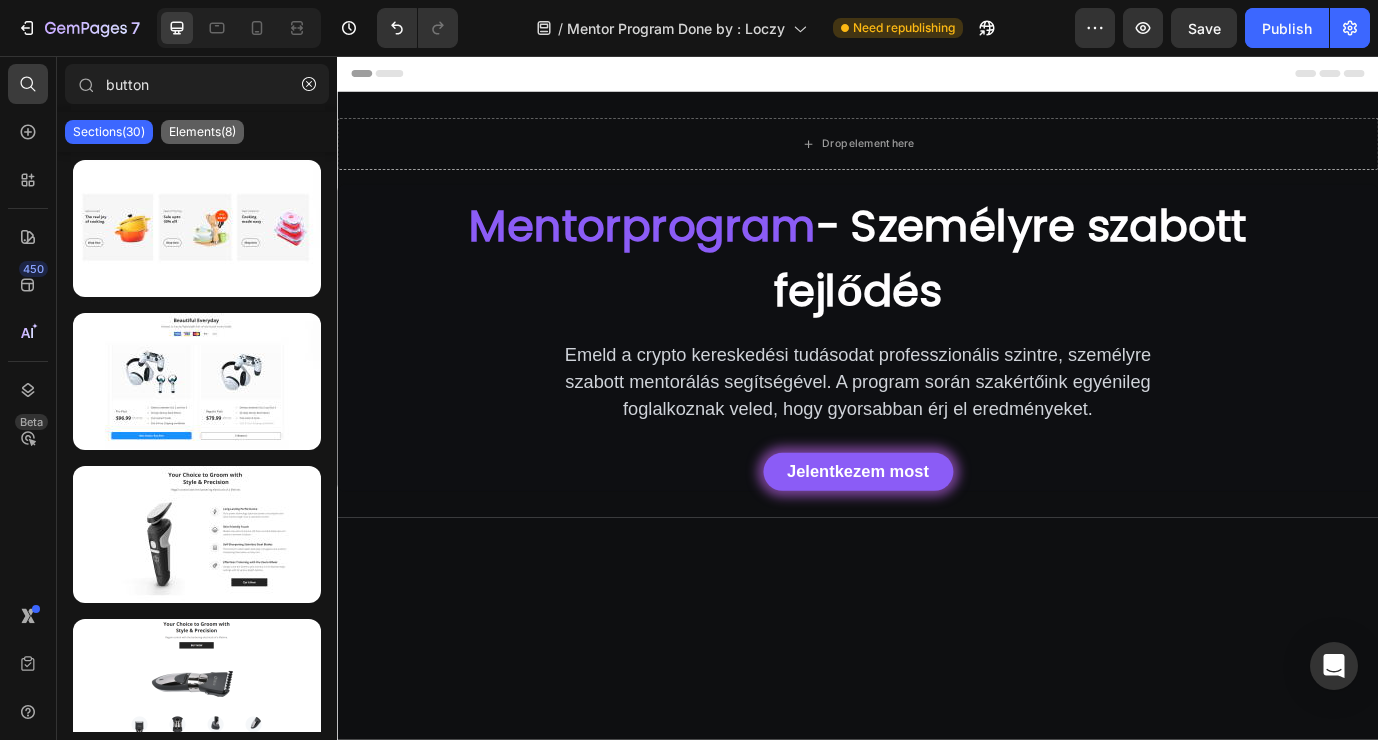 click on "Elements(8)" at bounding box center [202, 132] 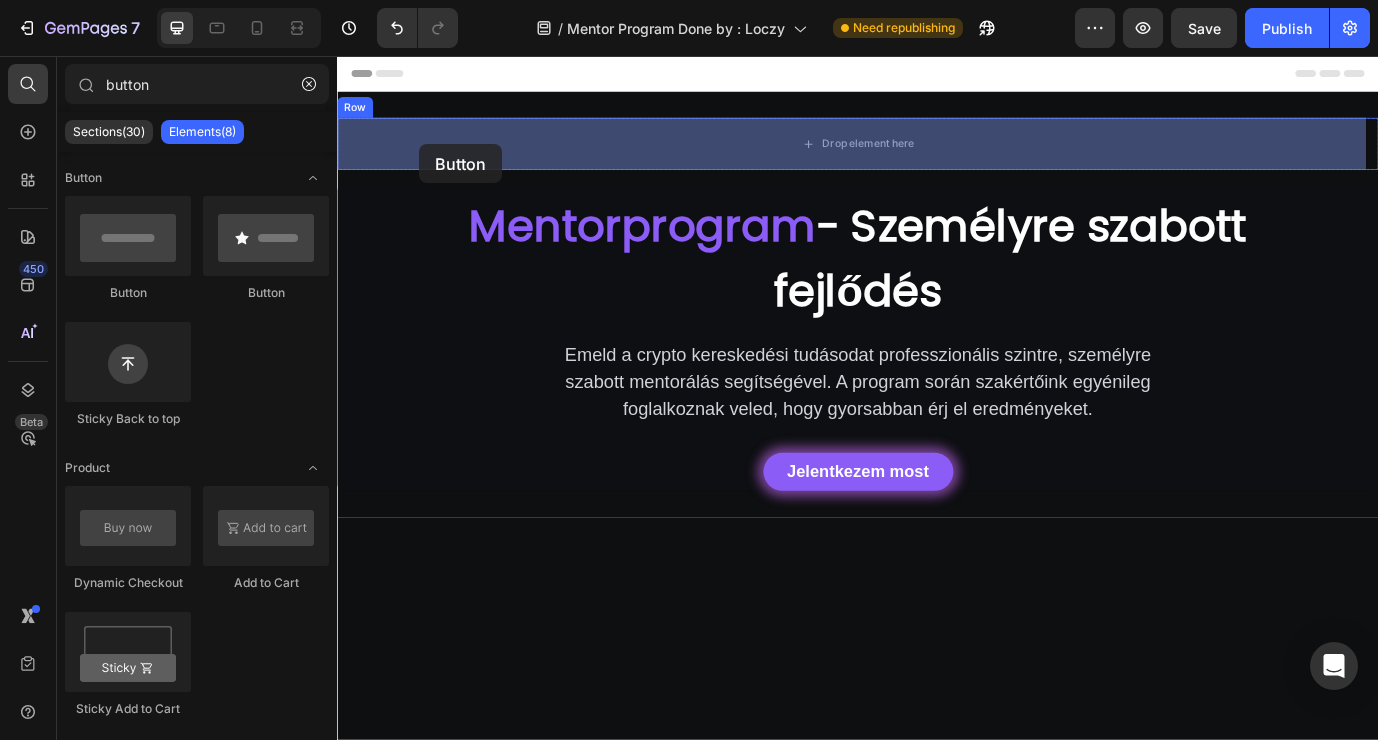 drag, startPoint x: 135, startPoint y: 238, endPoint x: 419, endPoint y: 144, distance: 299.15213 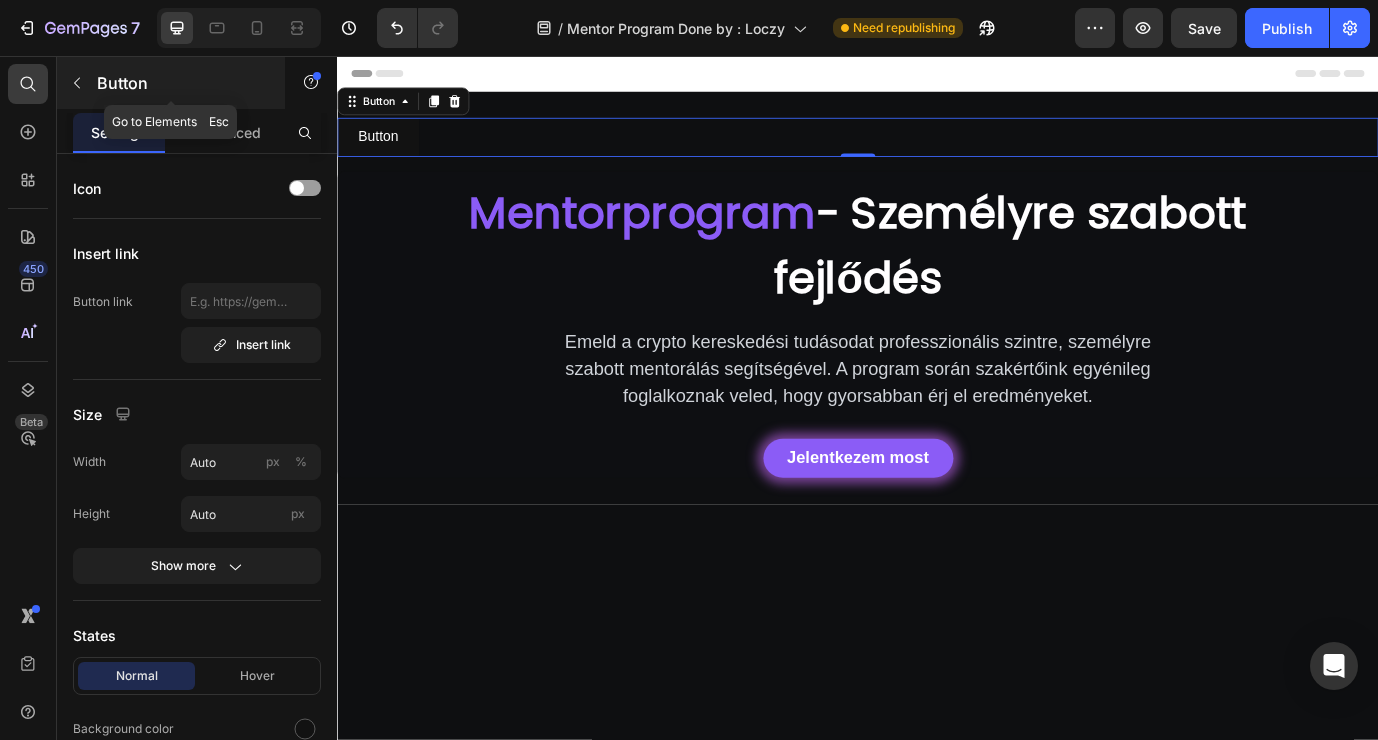 click 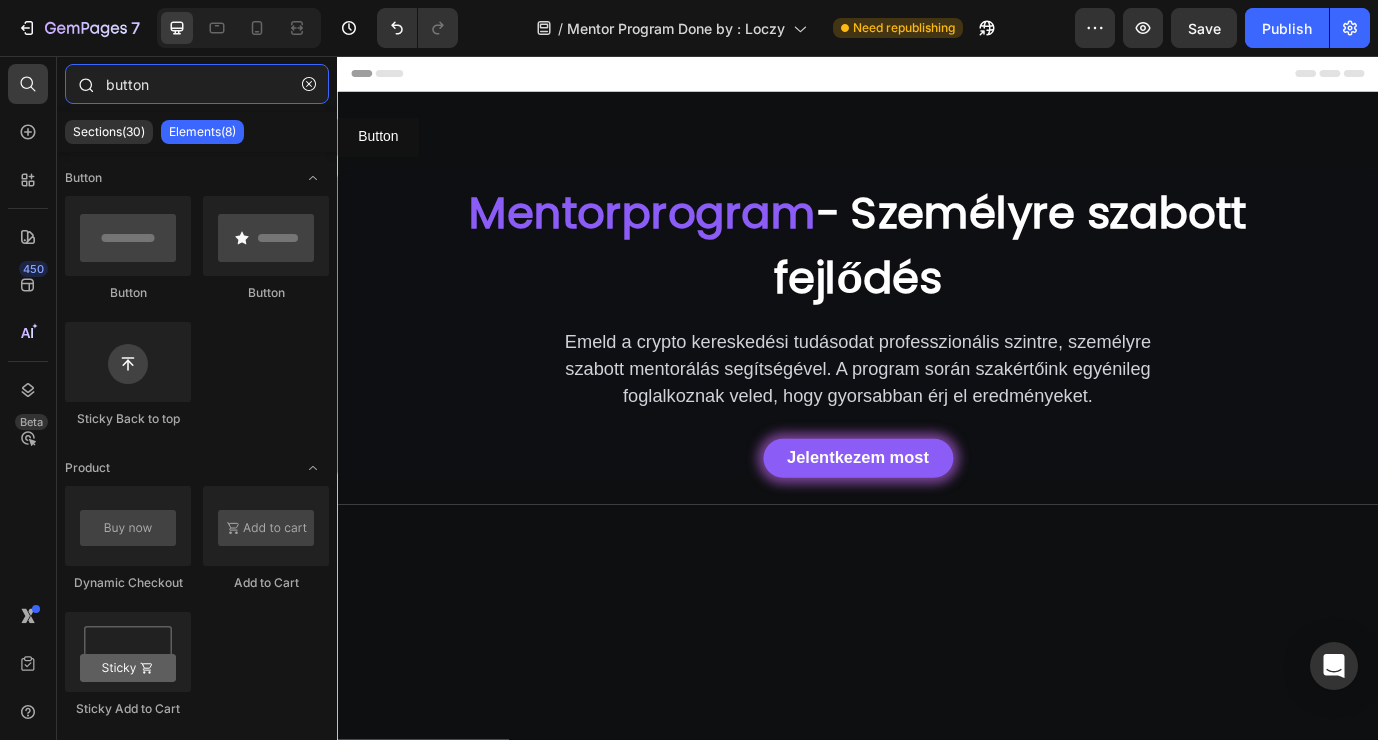 click on "button" at bounding box center (197, 84) 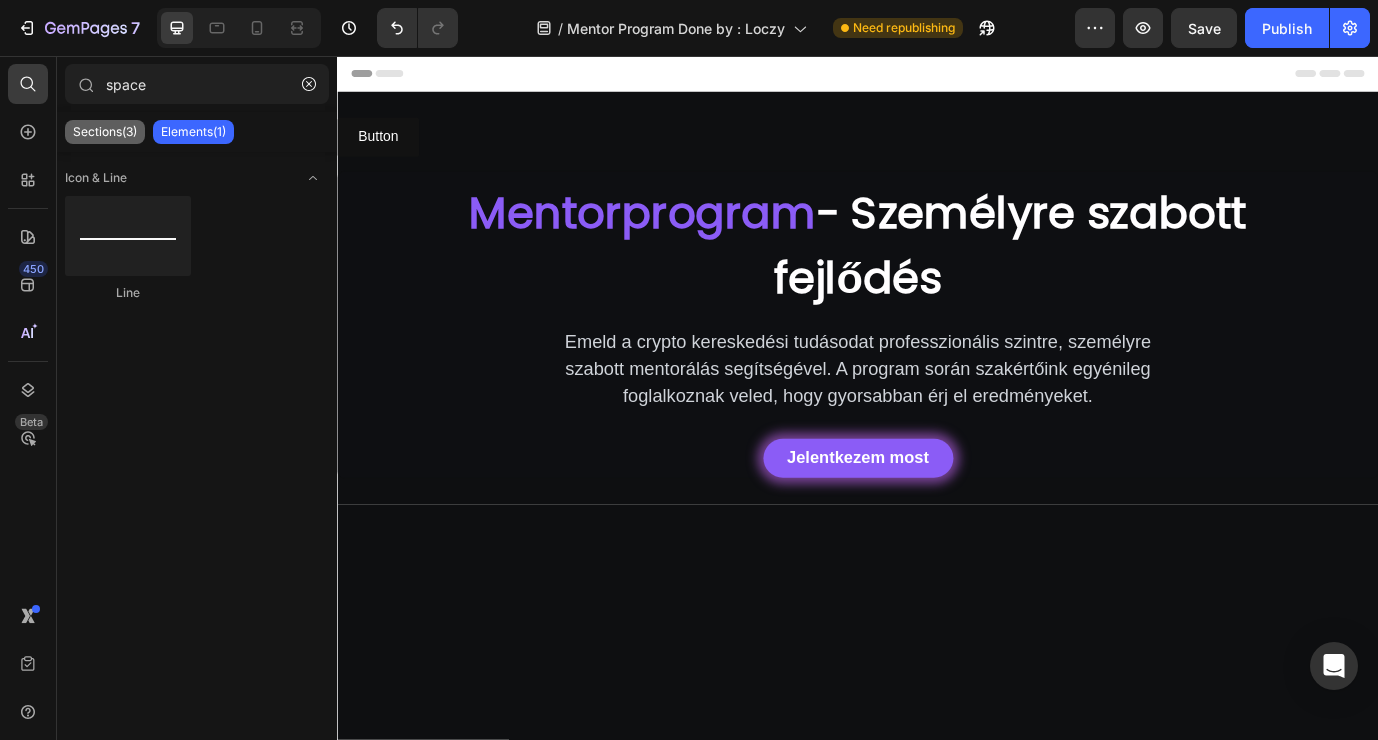 click on "Sections(3)" 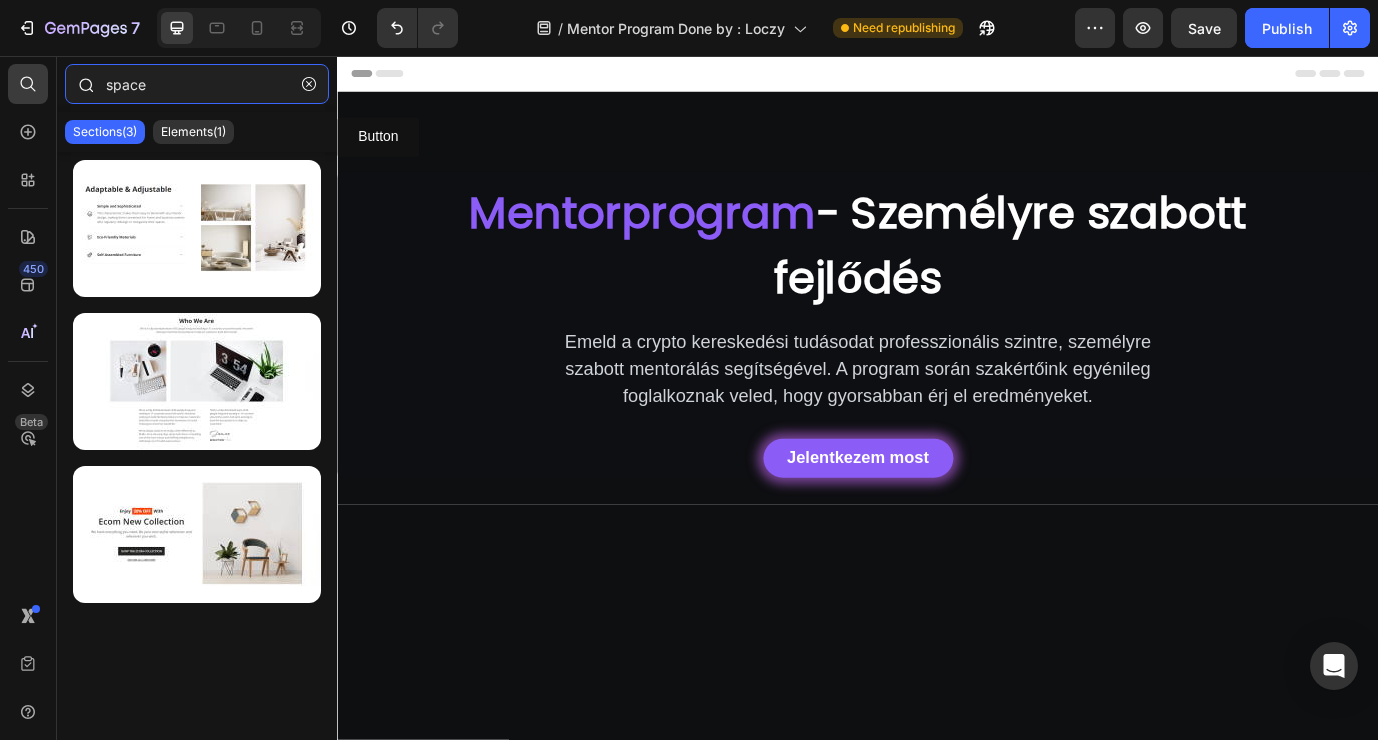 click on "space" at bounding box center (197, 84) 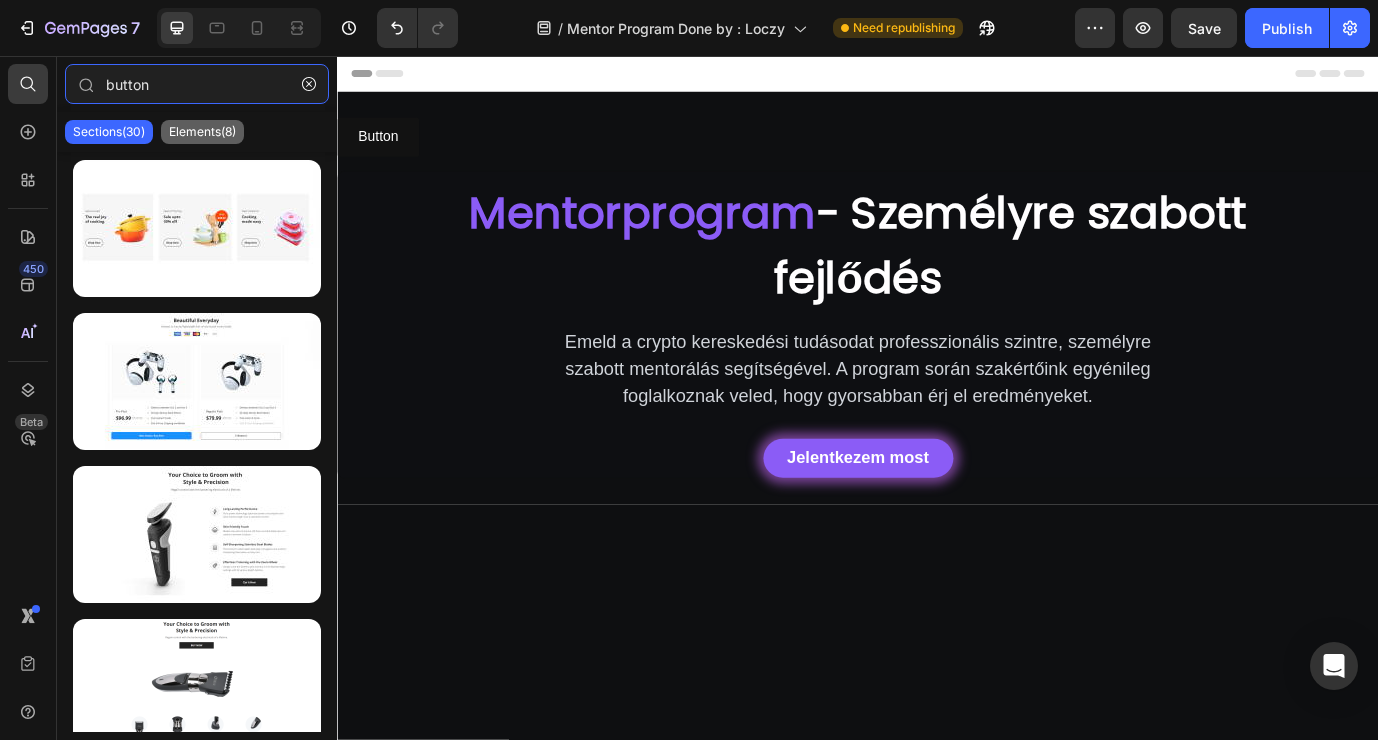 type on "button" 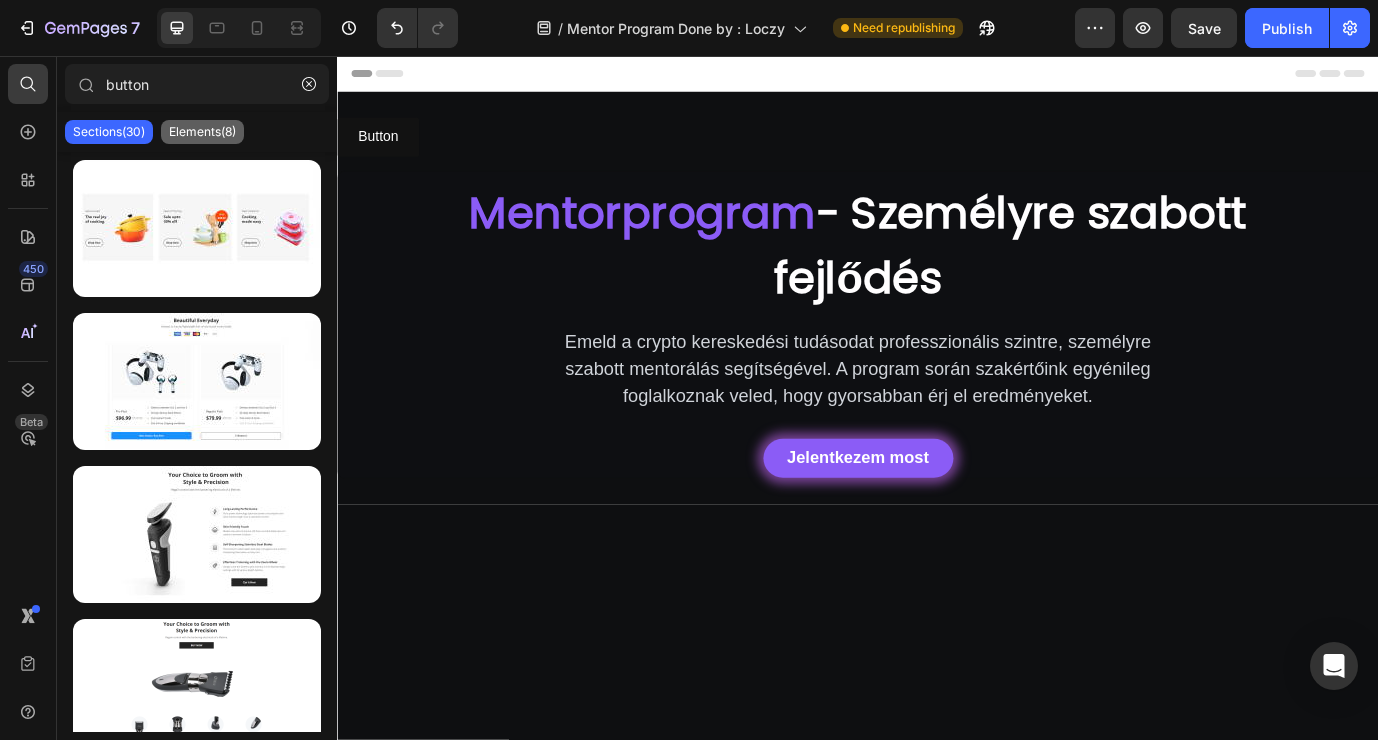 click on "Elements(8)" at bounding box center (202, 132) 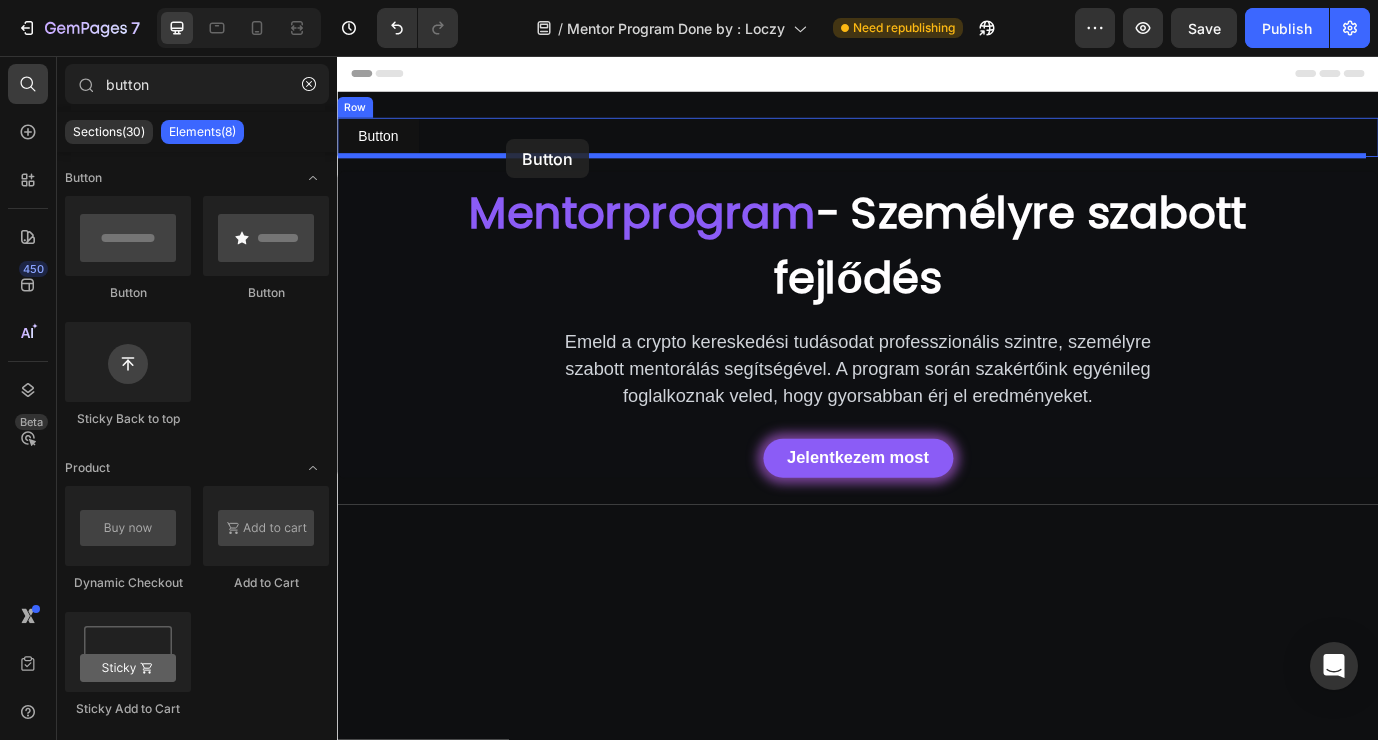 drag, startPoint x: 152, startPoint y: 221, endPoint x: 506, endPoint y: 139, distance: 363.37308 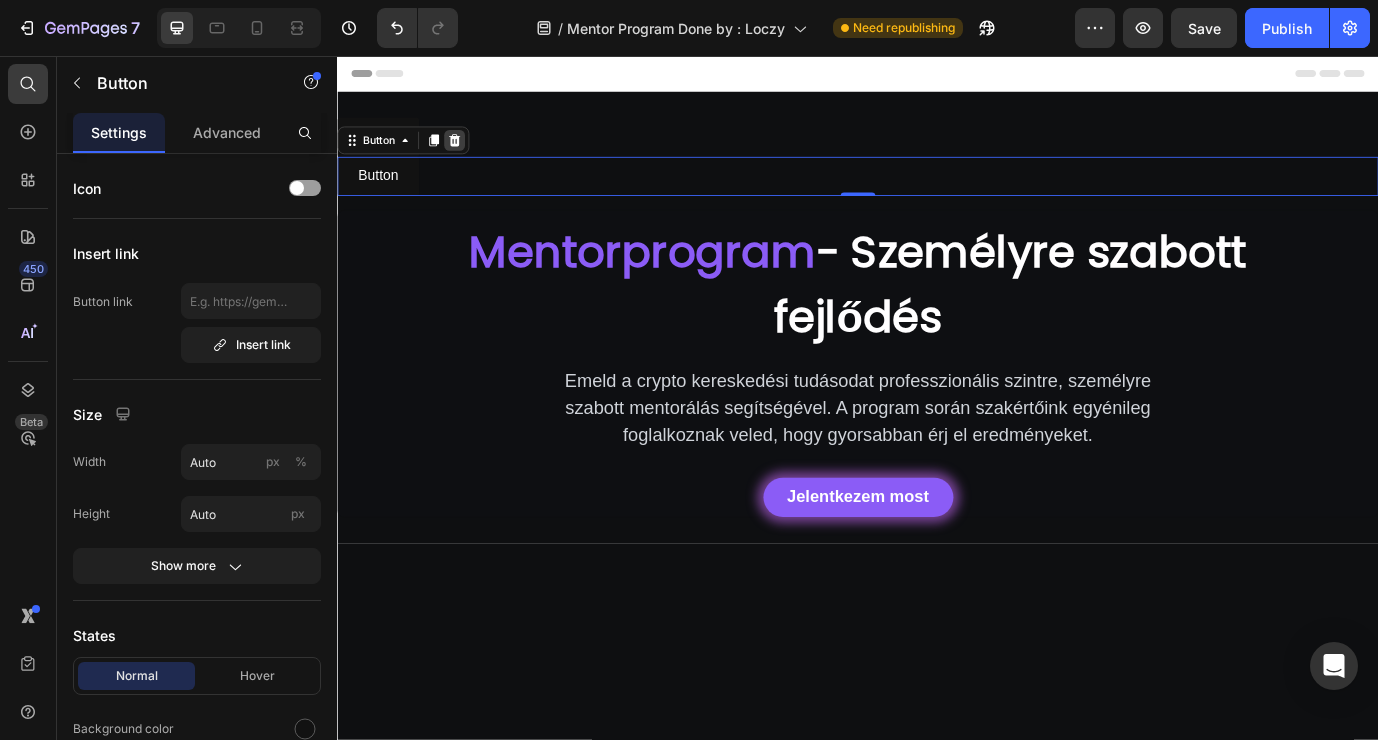 click 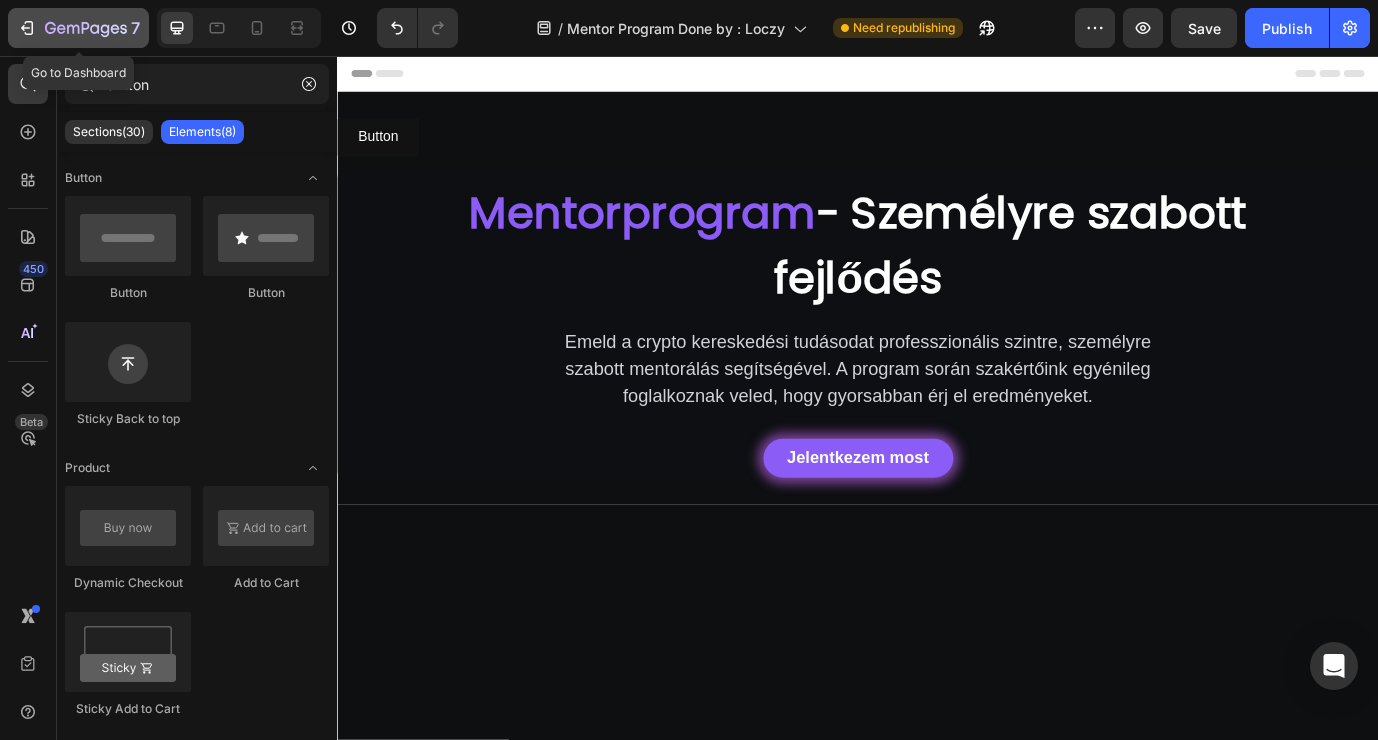click 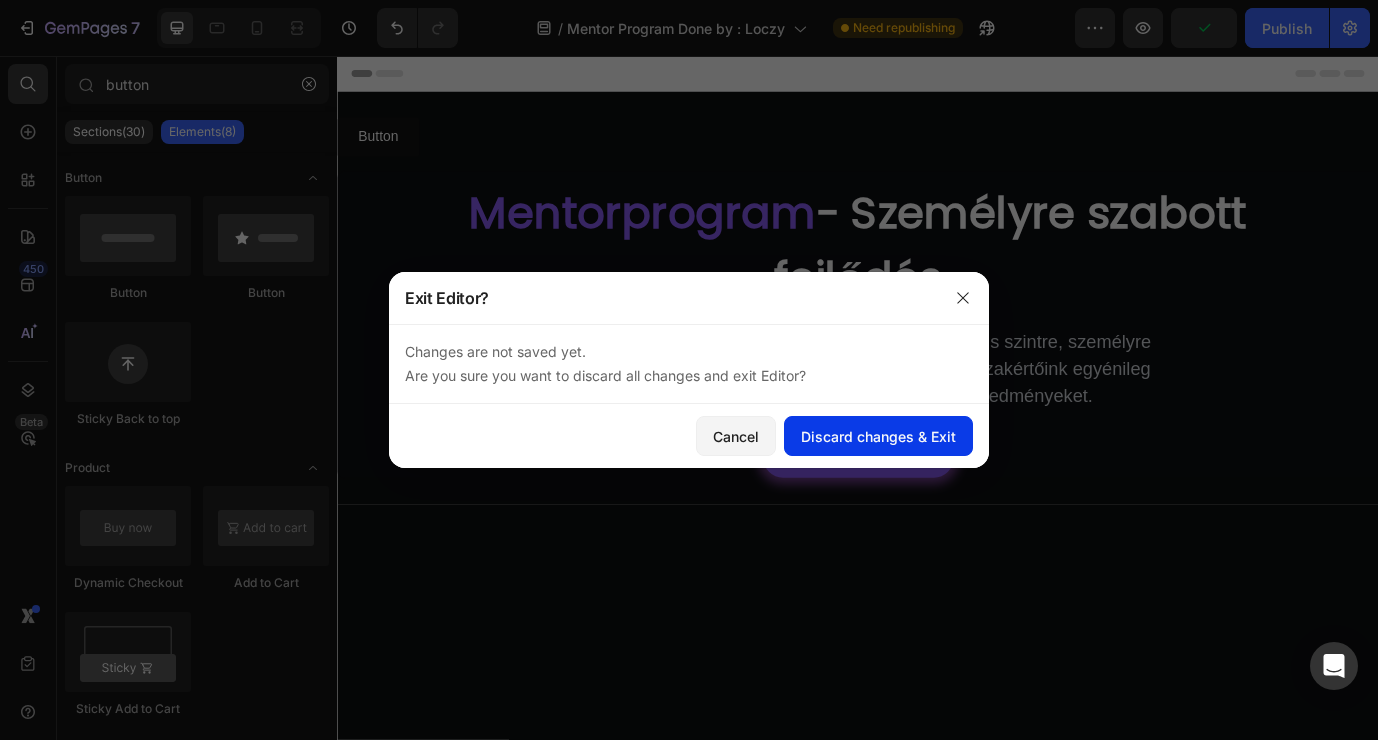 click on "Discard changes & Exit" at bounding box center (878, 436) 